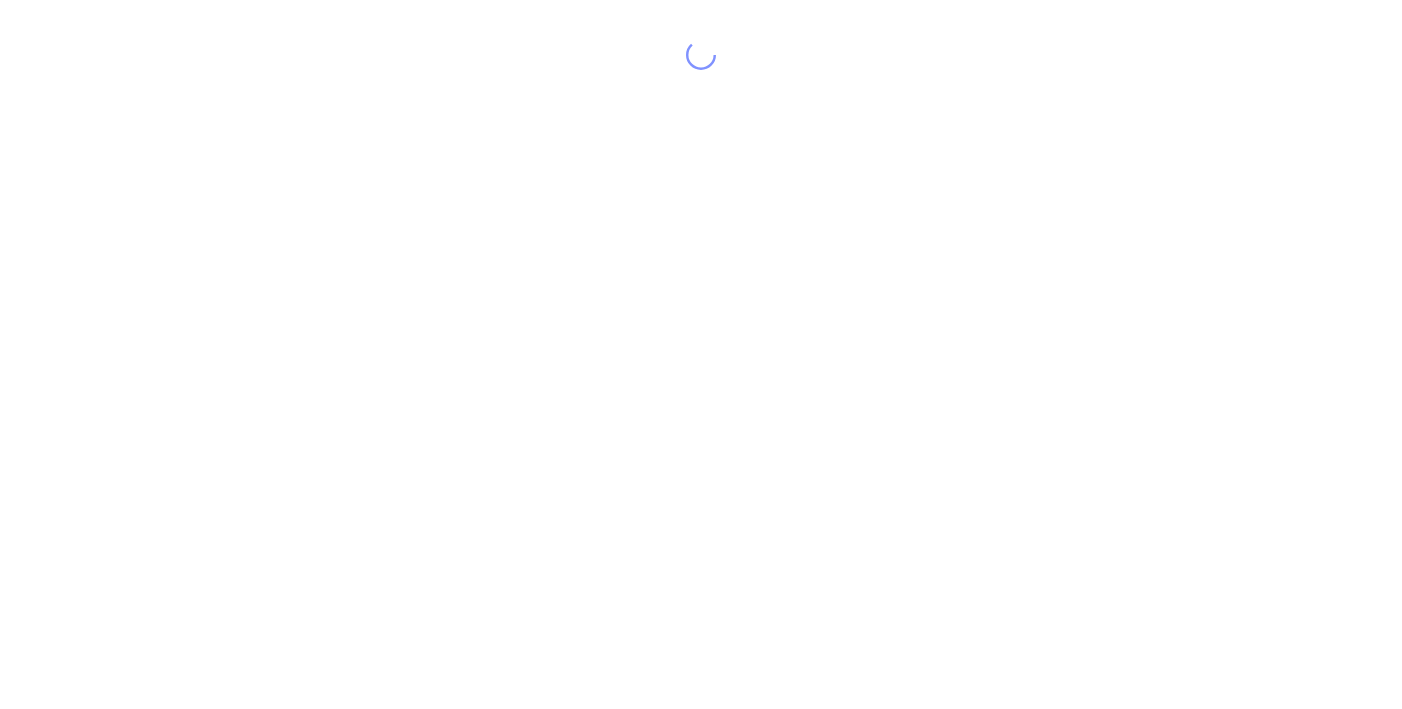 scroll, scrollTop: 0, scrollLeft: 0, axis: both 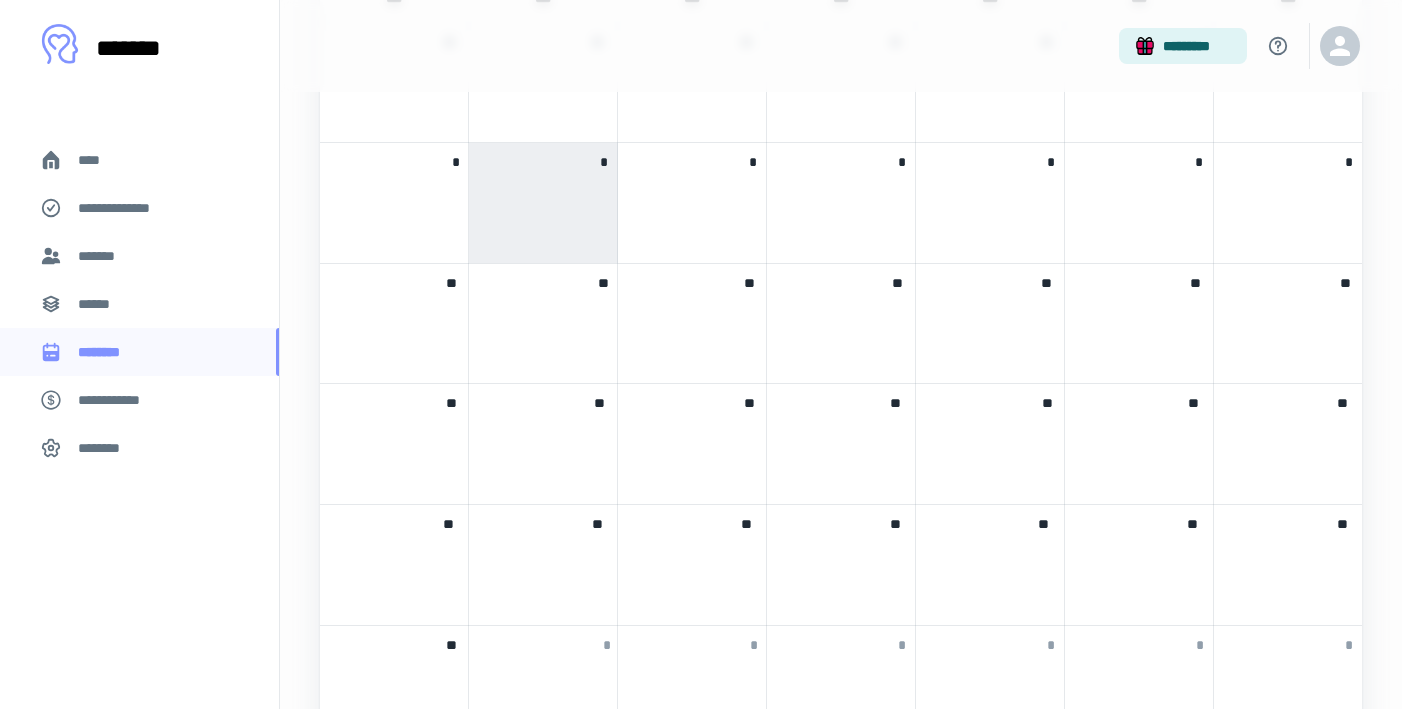 click on "****" at bounding box center (97, 160) 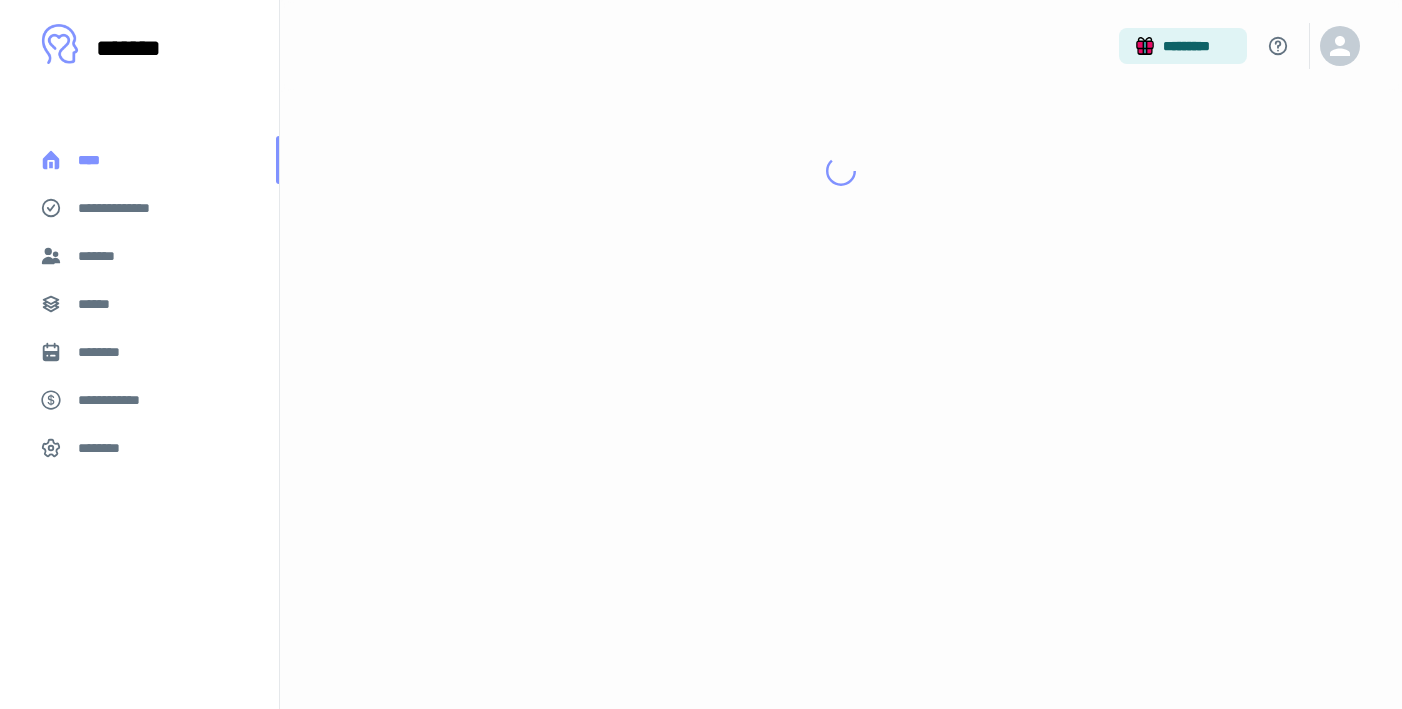 scroll, scrollTop: 0, scrollLeft: 0, axis: both 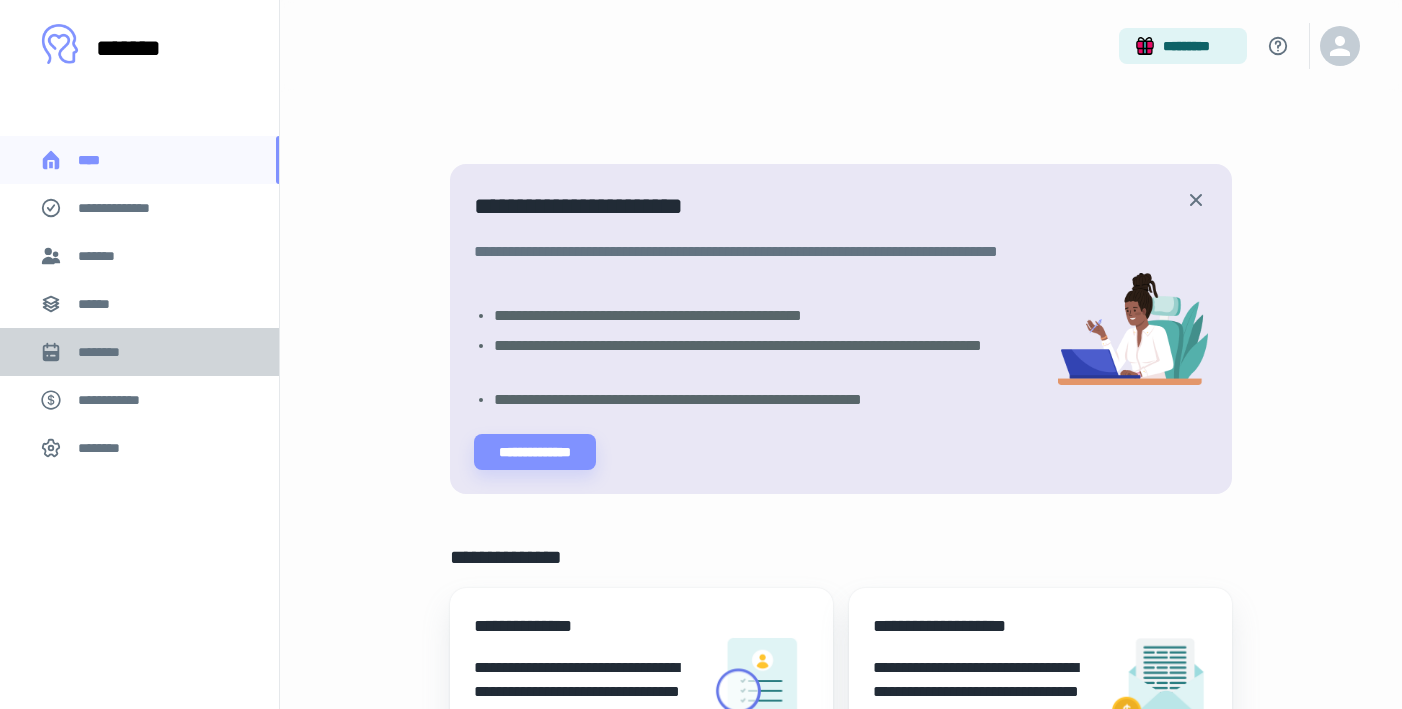 click on "********" at bounding box center (139, 352) 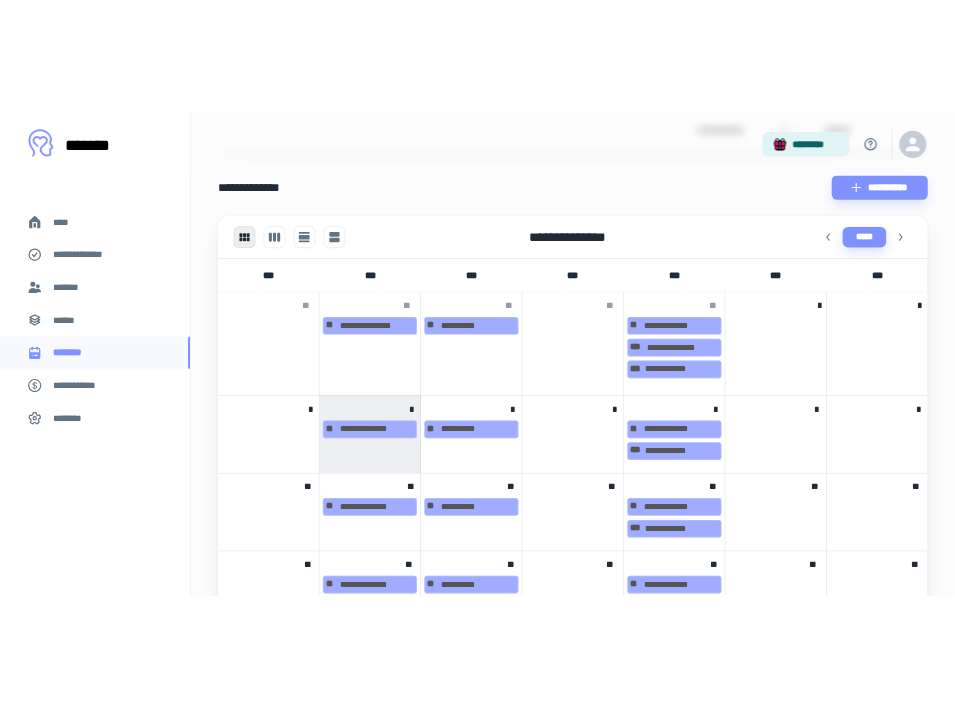 scroll, scrollTop: 816, scrollLeft: 0, axis: vertical 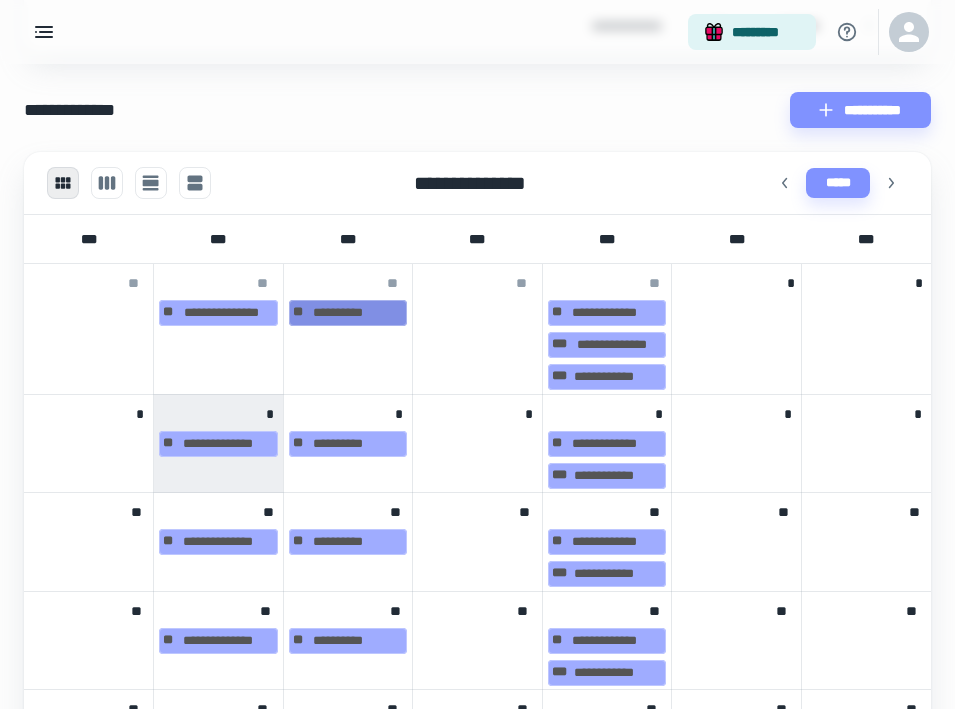 click on "**********" at bounding box center [348, 313] 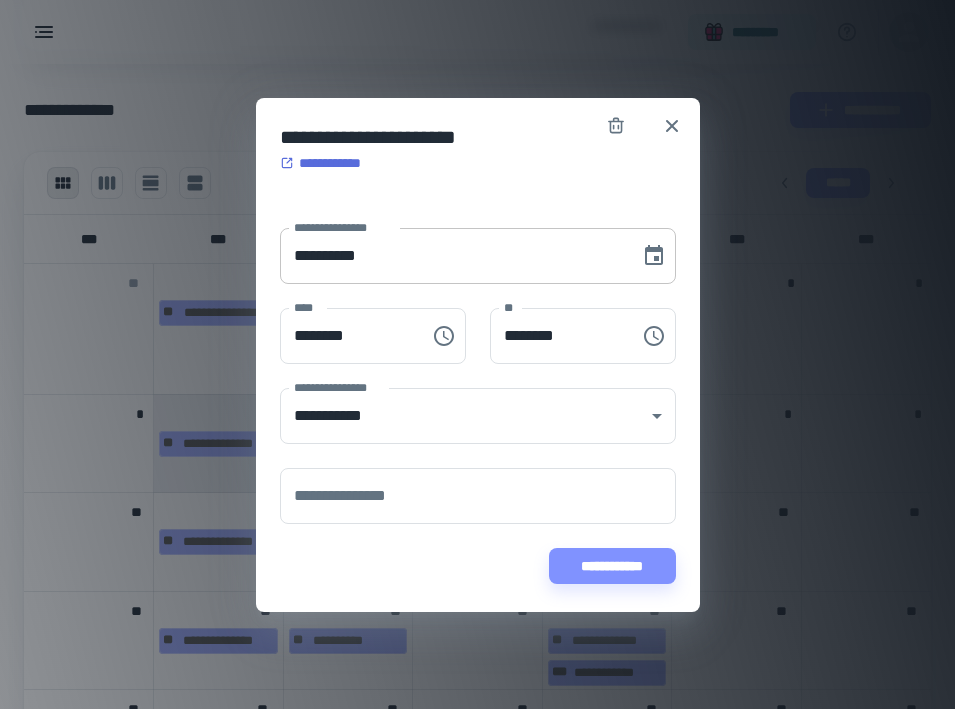 click on "**********" at bounding box center [453, 256] 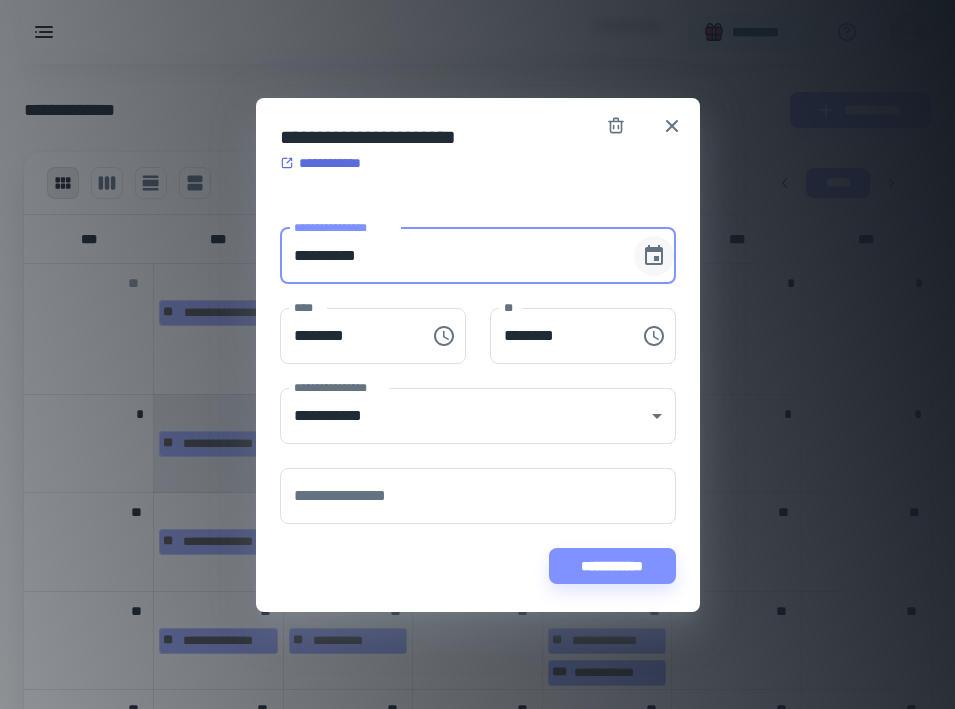 click 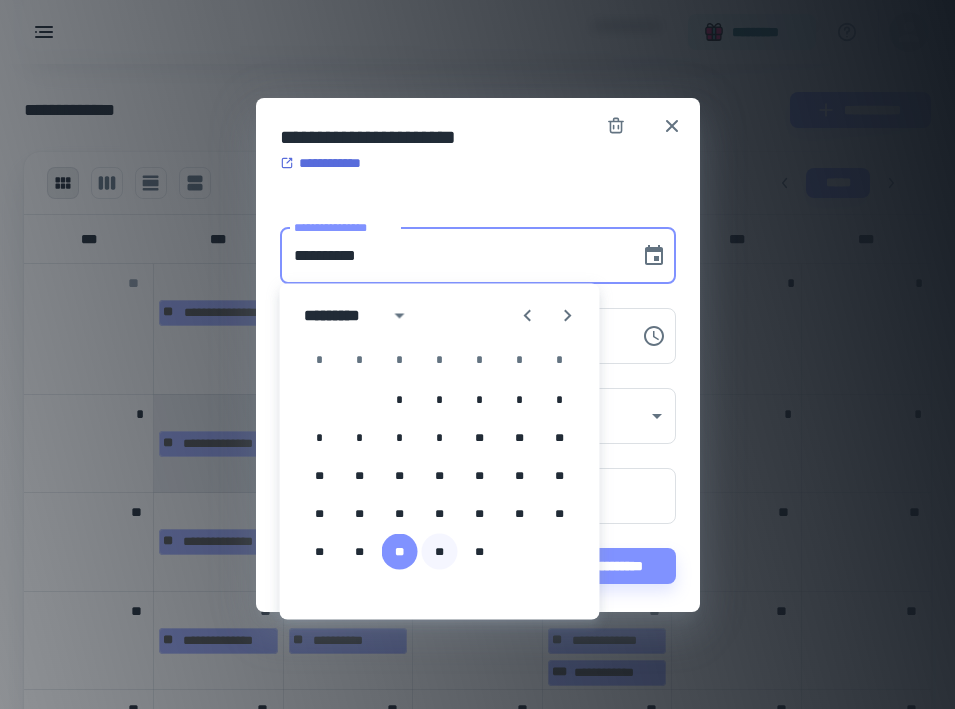 click on "**" at bounding box center (440, 552) 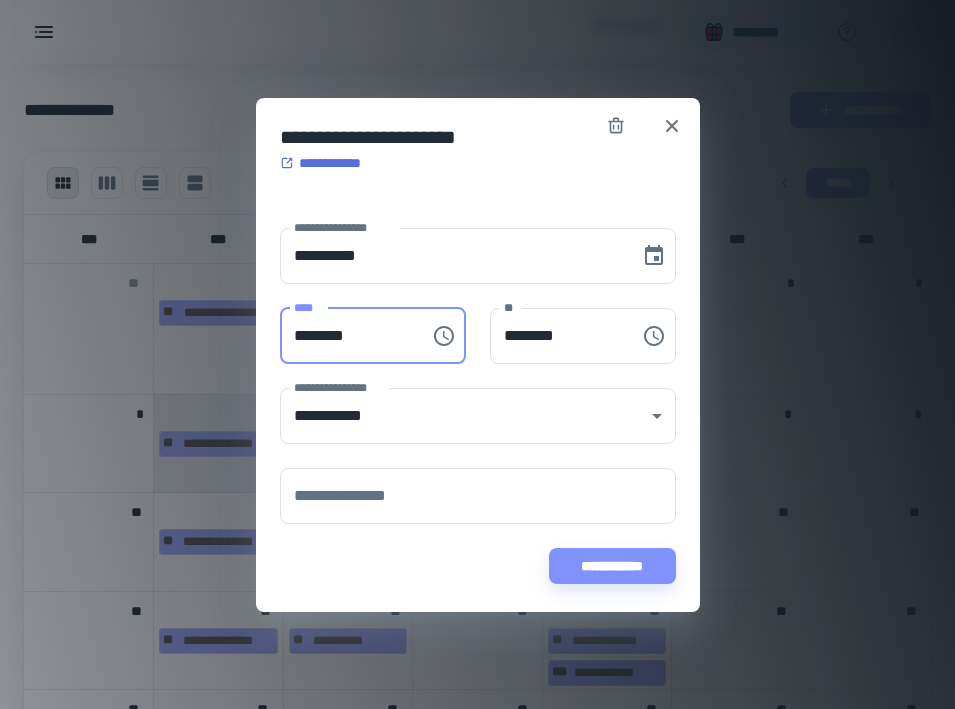 click on "********" at bounding box center (348, 336) 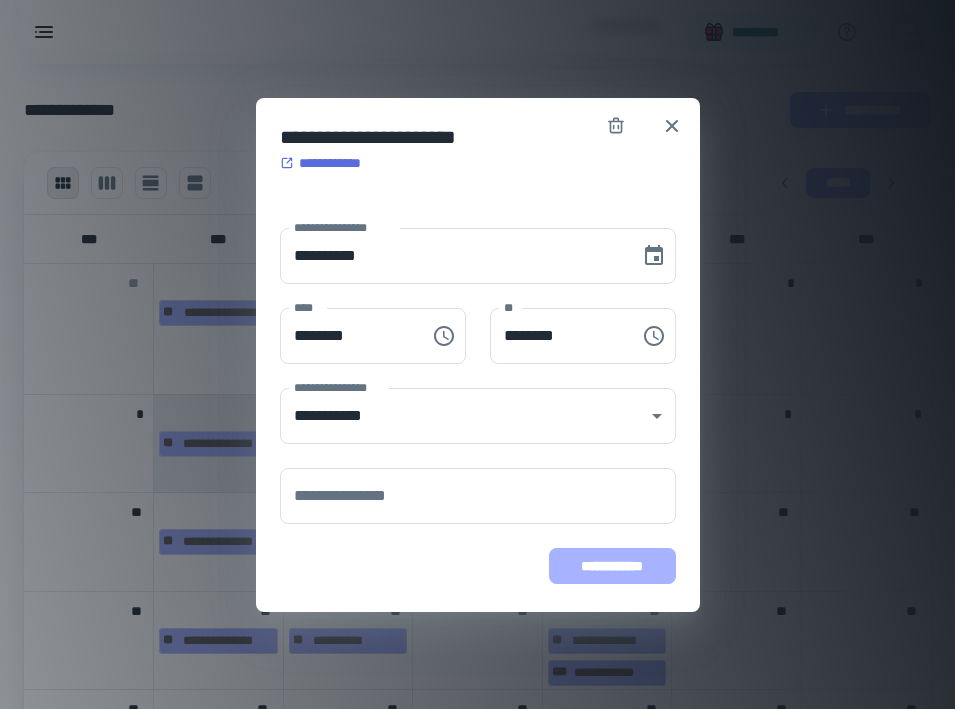 click on "**********" at bounding box center [612, 566] 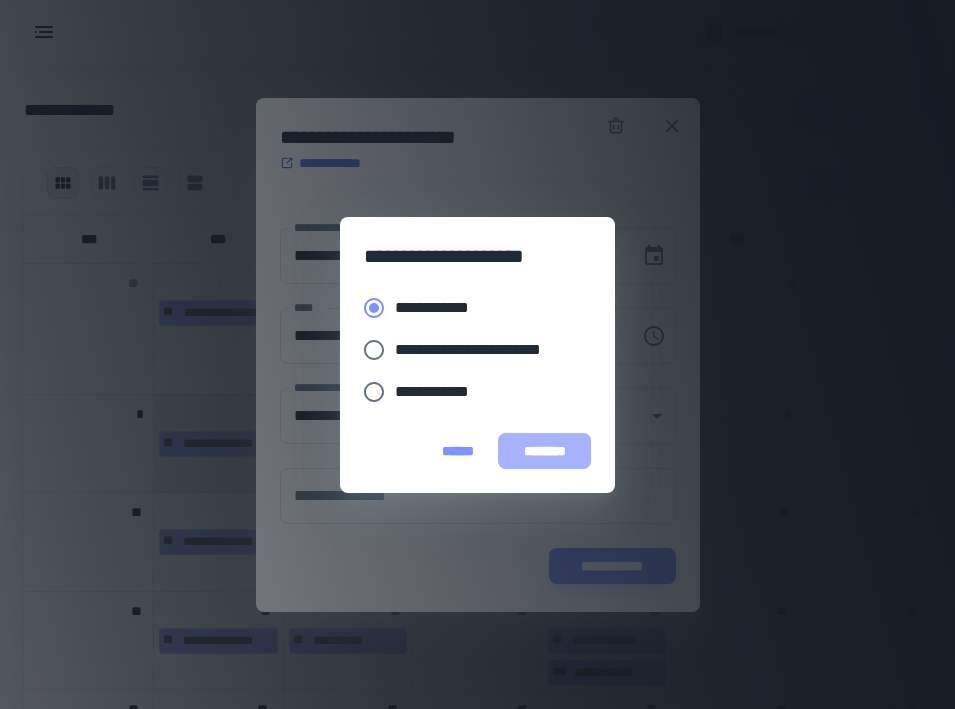click on "********" at bounding box center (544, 451) 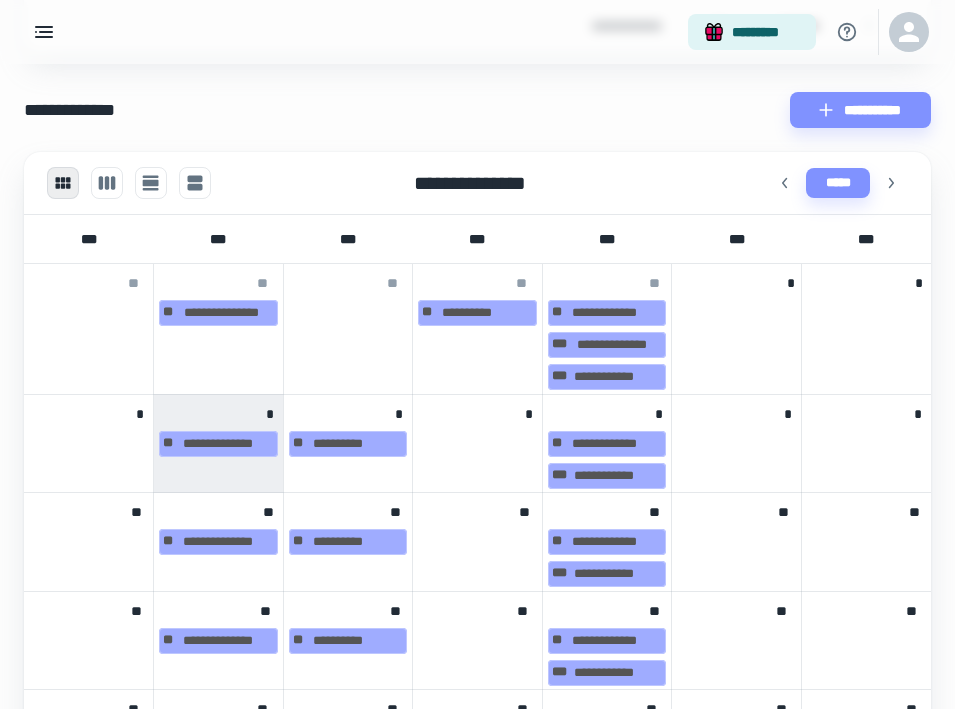 scroll, scrollTop: 778, scrollLeft: 0, axis: vertical 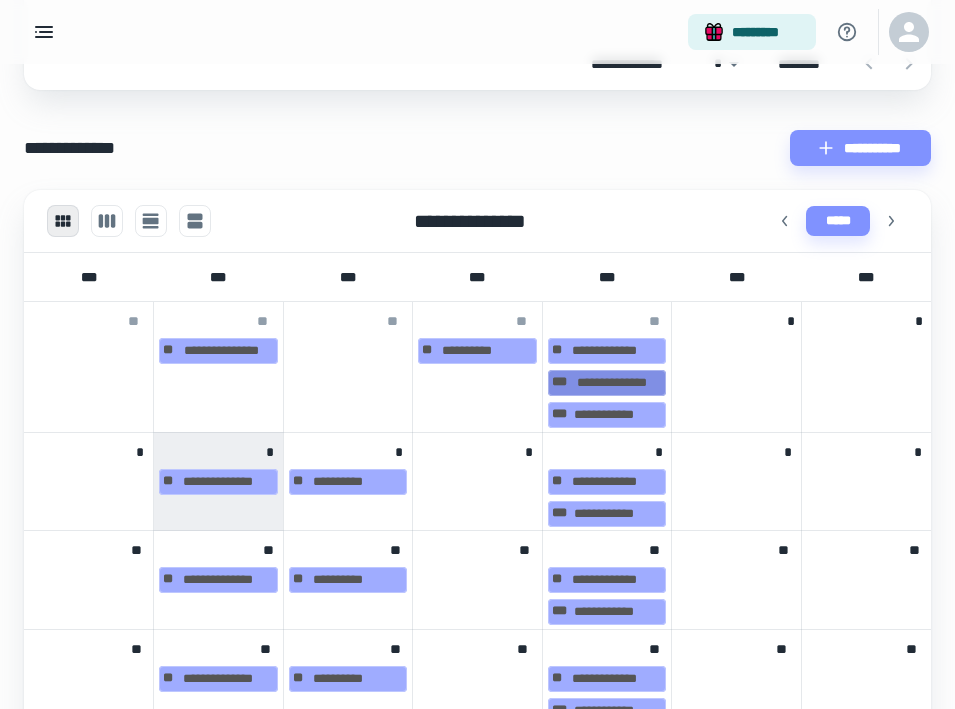 click on "**********" at bounding box center (607, 383) 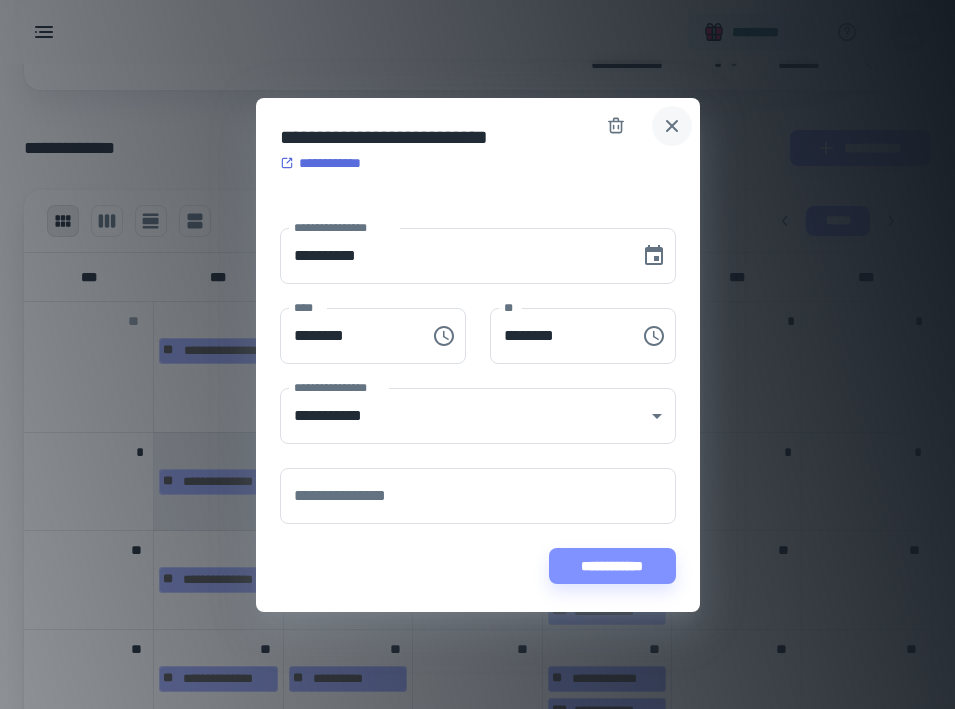 click 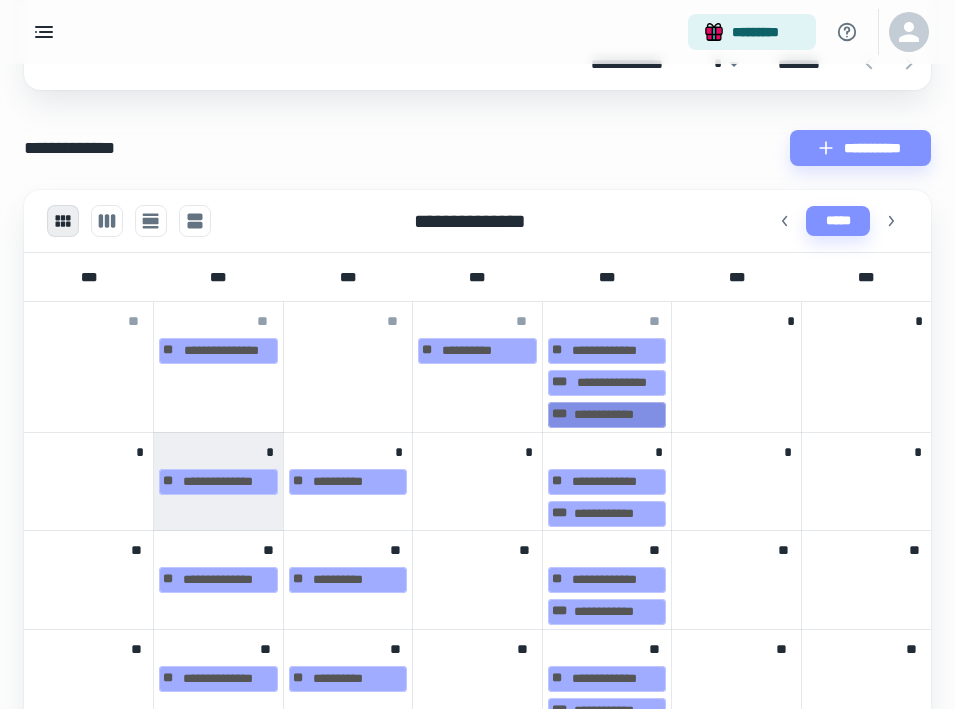 click on "**********" at bounding box center (607, 415) 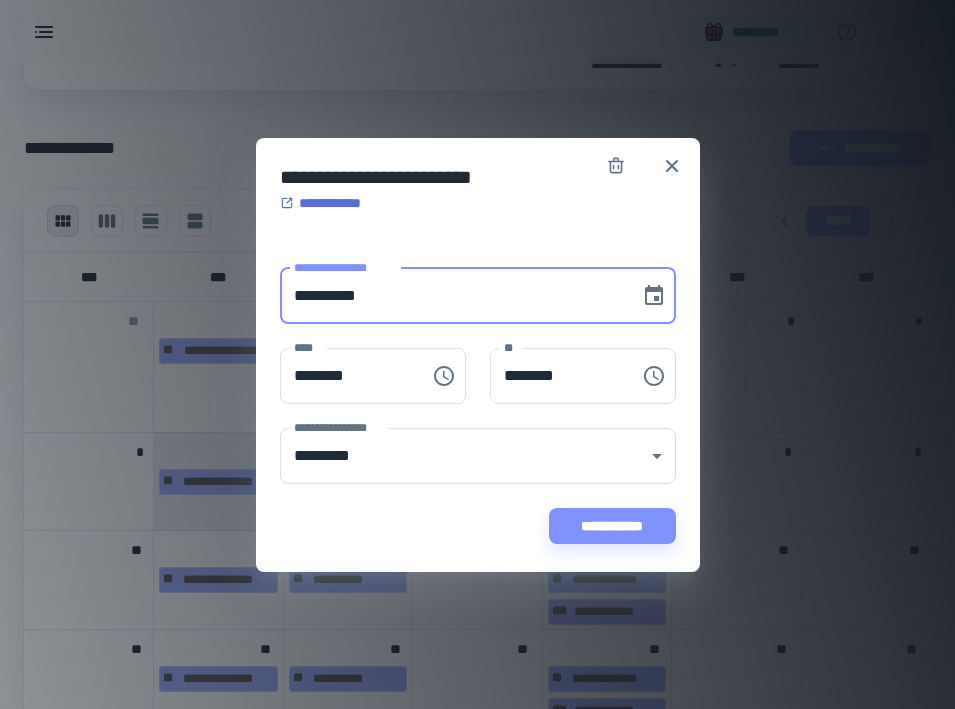 click on "**********" at bounding box center (453, 296) 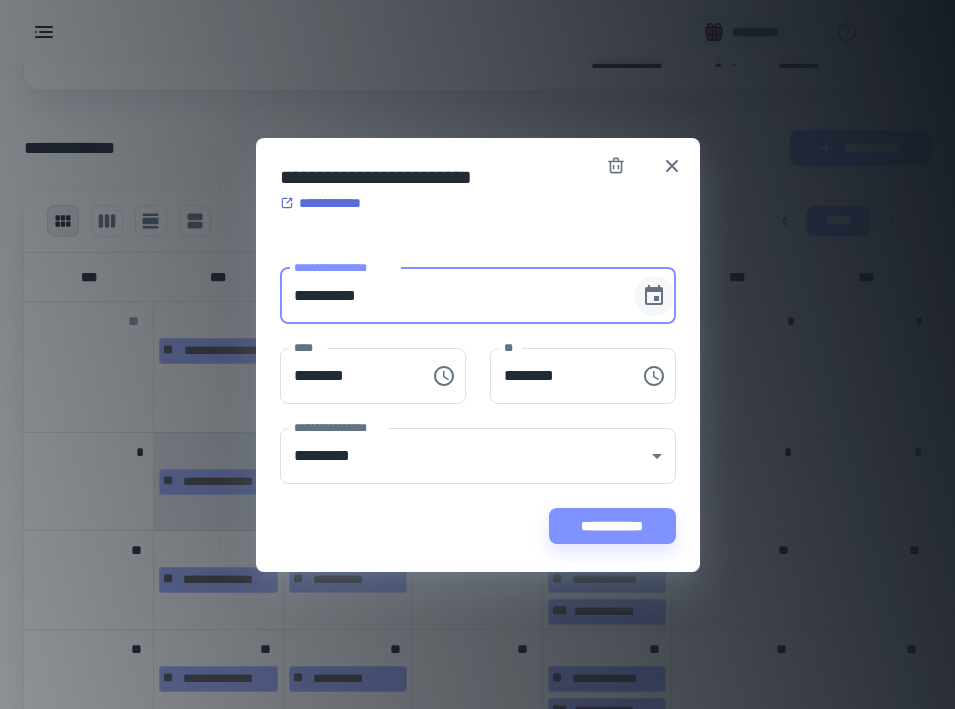 click 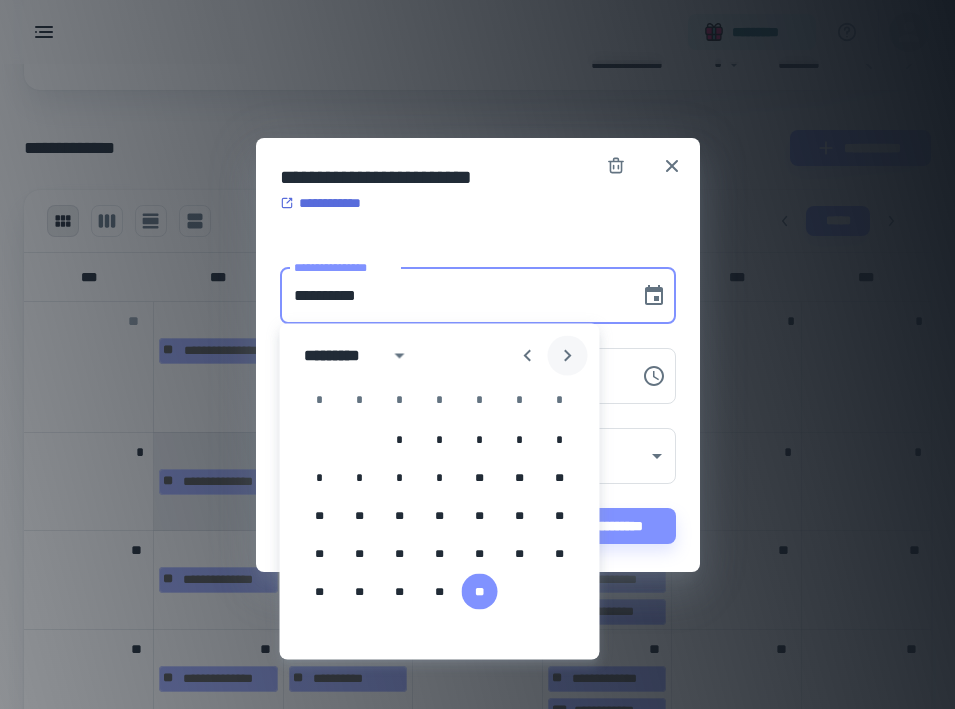 click 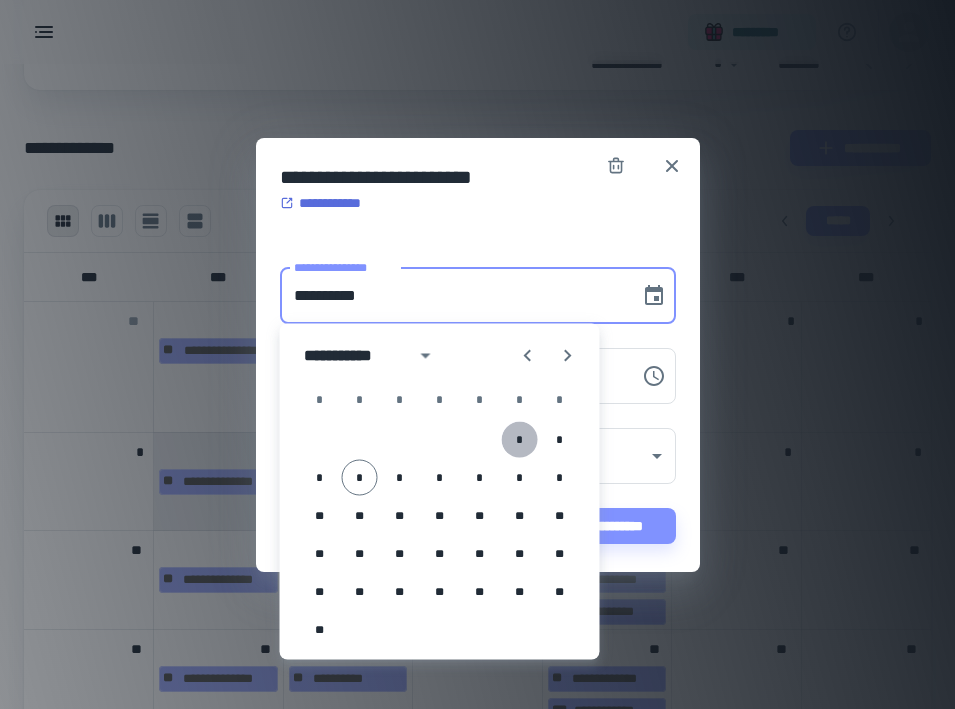 click on "*" at bounding box center (520, 440) 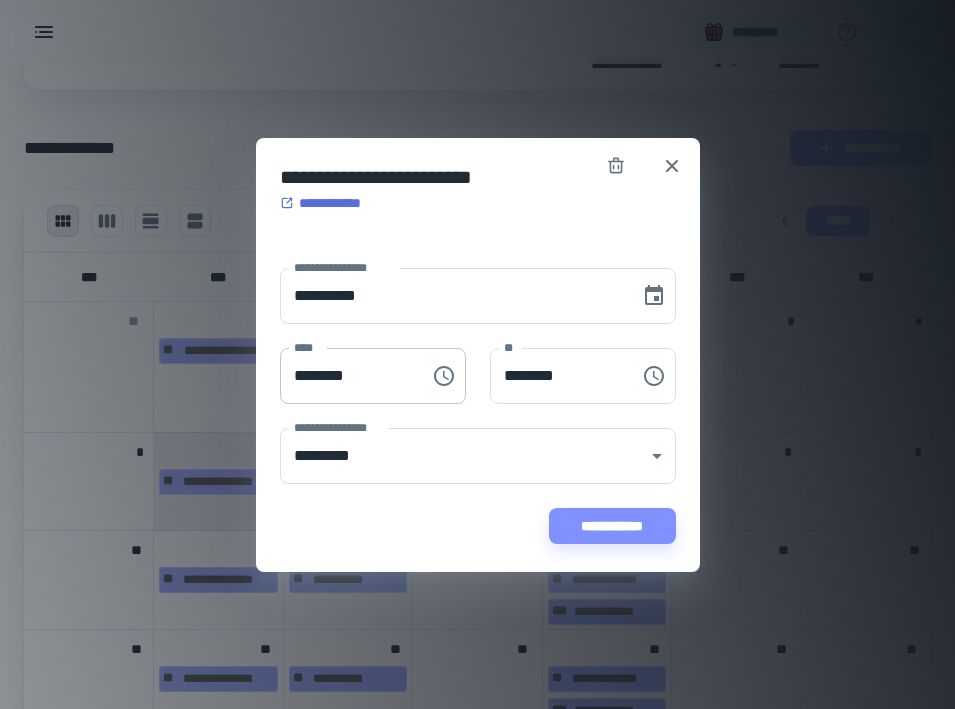 click on "********" at bounding box center (348, 376) 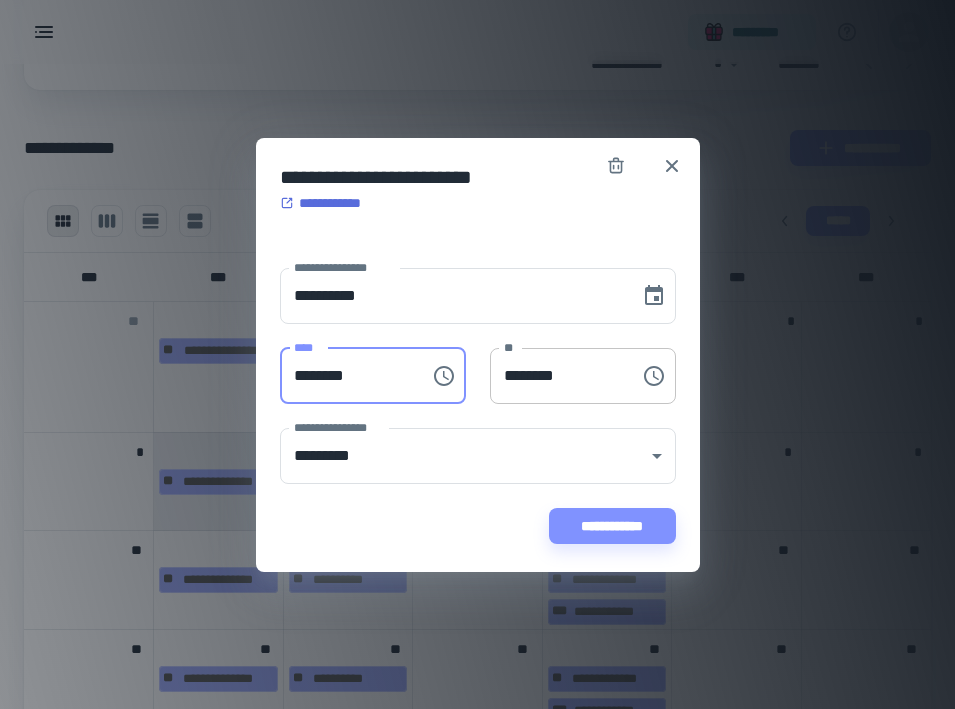 type on "********" 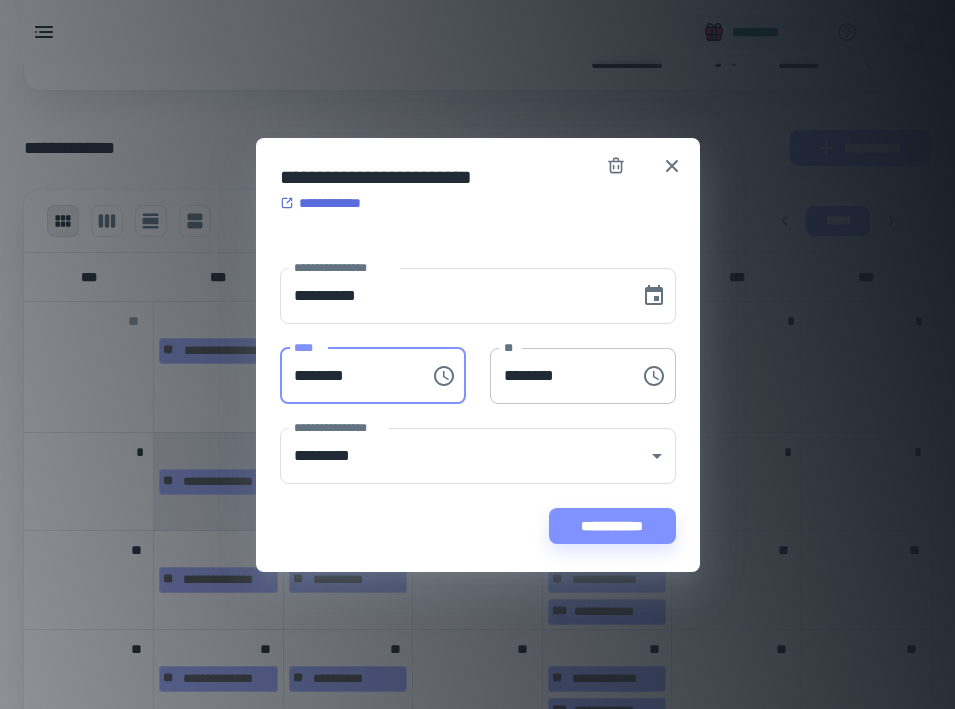 type on "********" 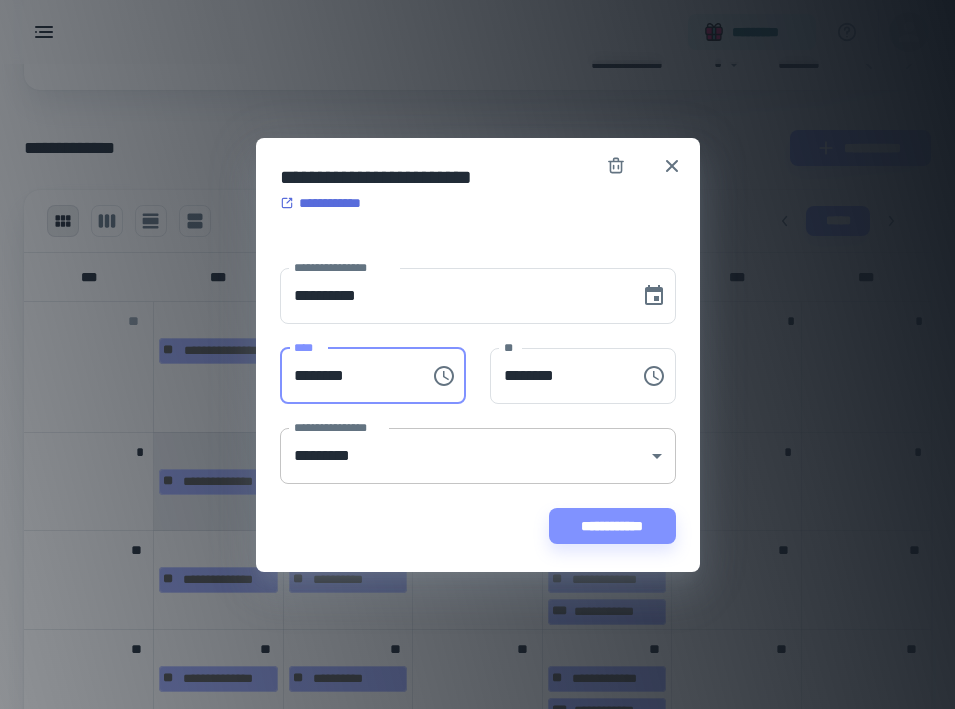 click on "[FIRST] [LAST] [STREET] [CITY] [STATE] [ZIP] [COUNTRY] [PHONE] [EMAIL] [SSN] [CREDIT_CARD] [DRIVER_LICENSE] [PASSPORT] [BIRTH_DATE] [AGE] [TIME]" at bounding box center (477, -424) 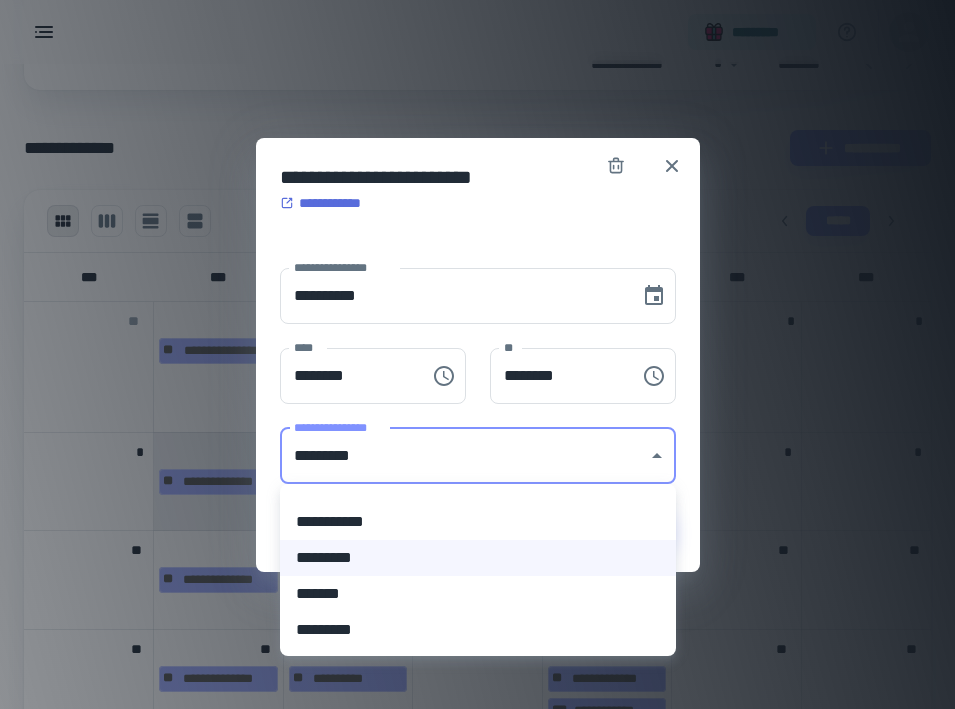 click on "**********" at bounding box center (478, 522) 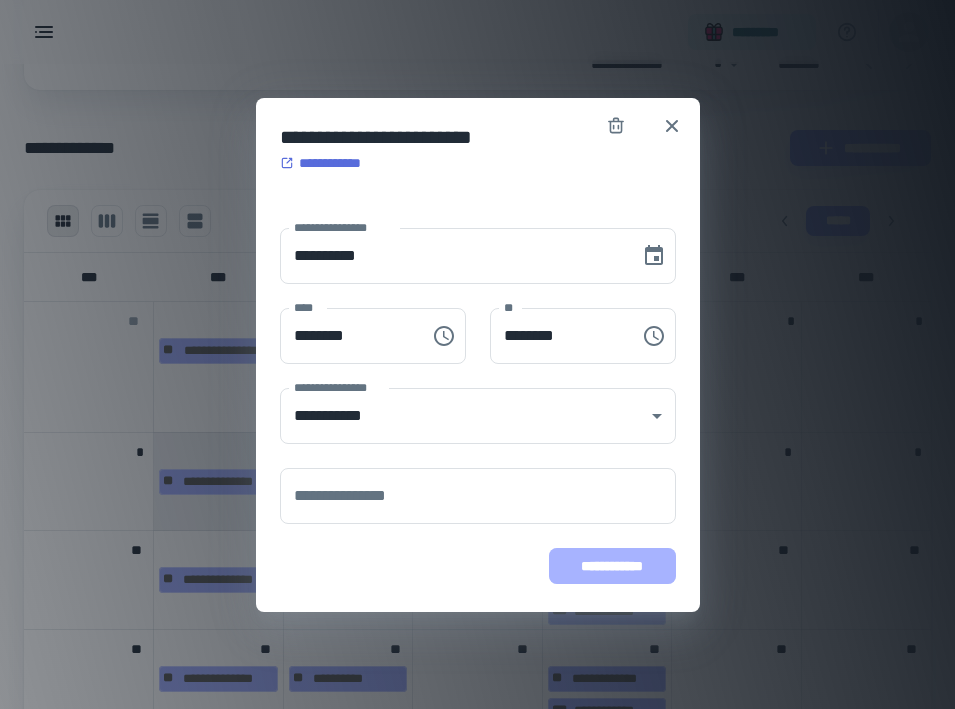 click on "**********" at bounding box center (612, 566) 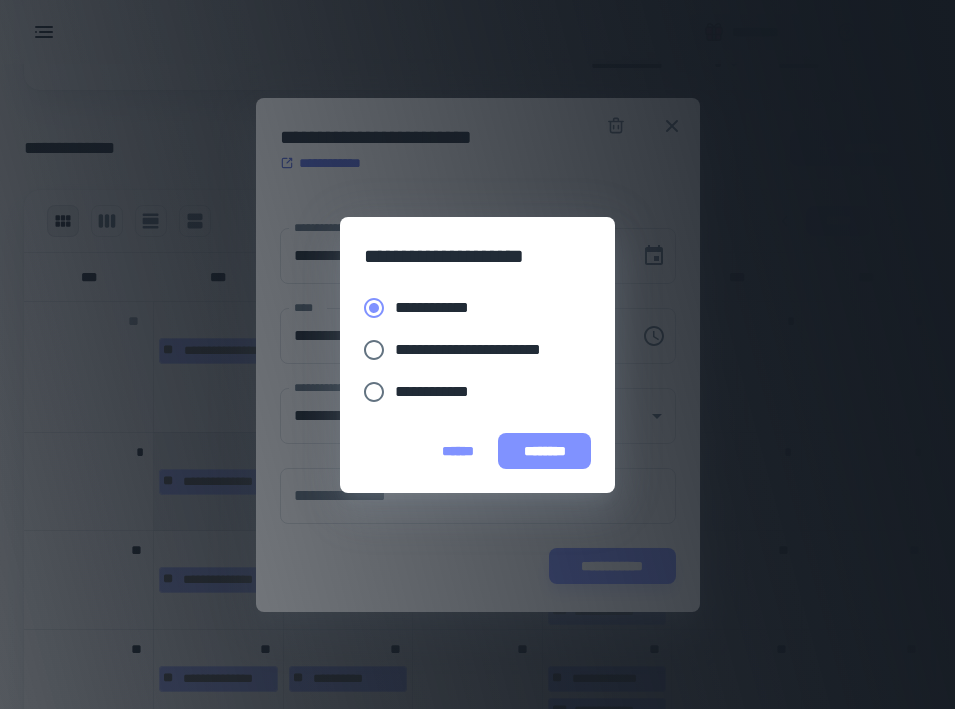 click on "********" at bounding box center (544, 451) 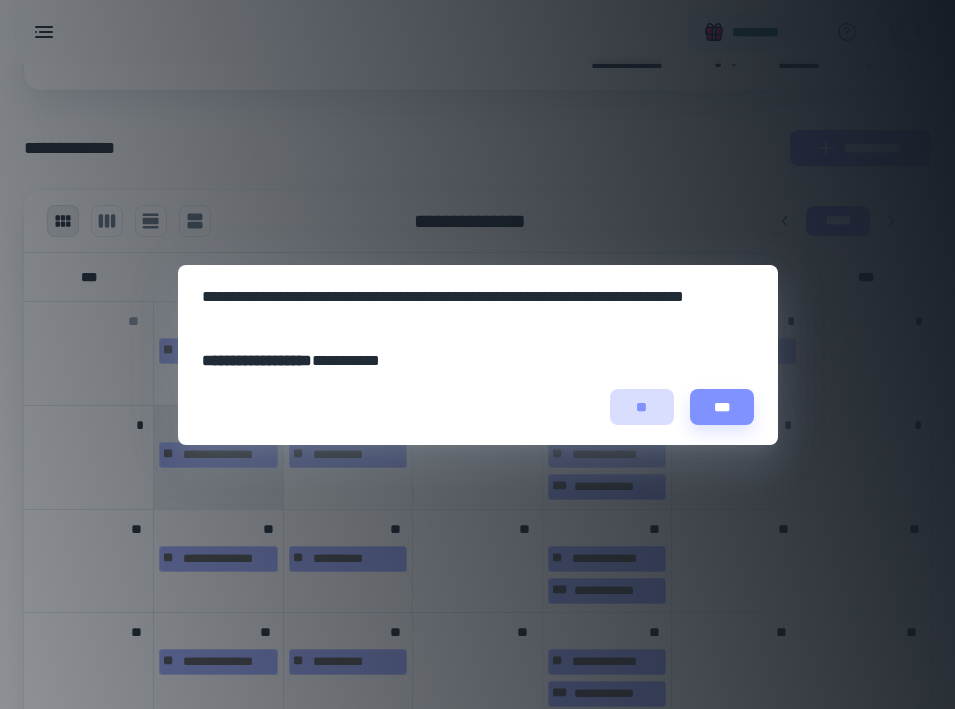 click on "**" at bounding box center [642, 407] 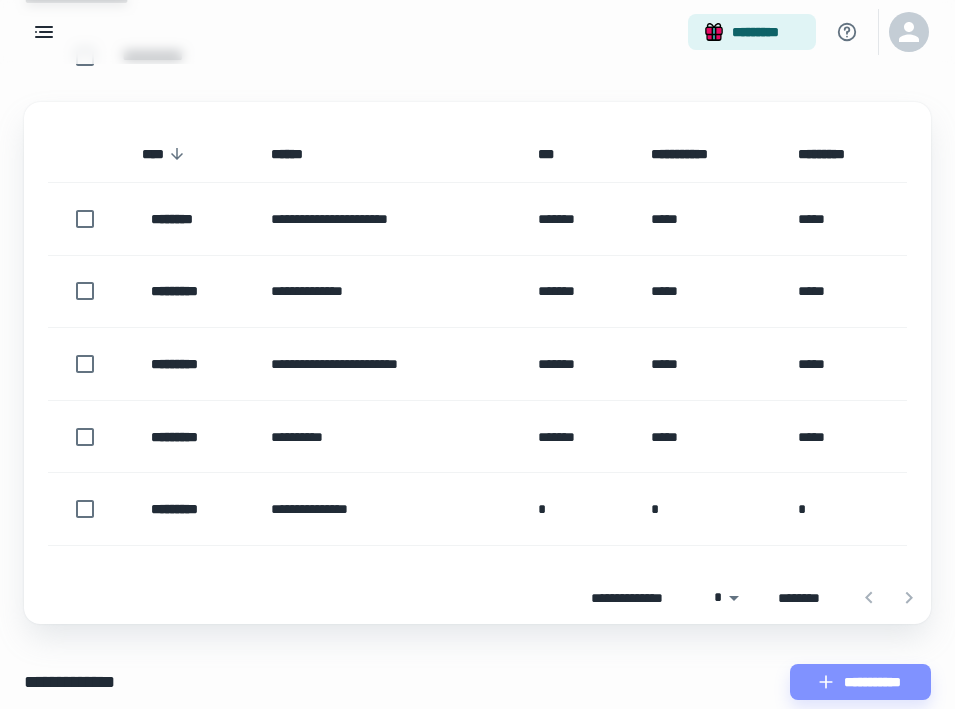 scroll, scrollTop: 245, scrollLeft: 0, axis: vertical 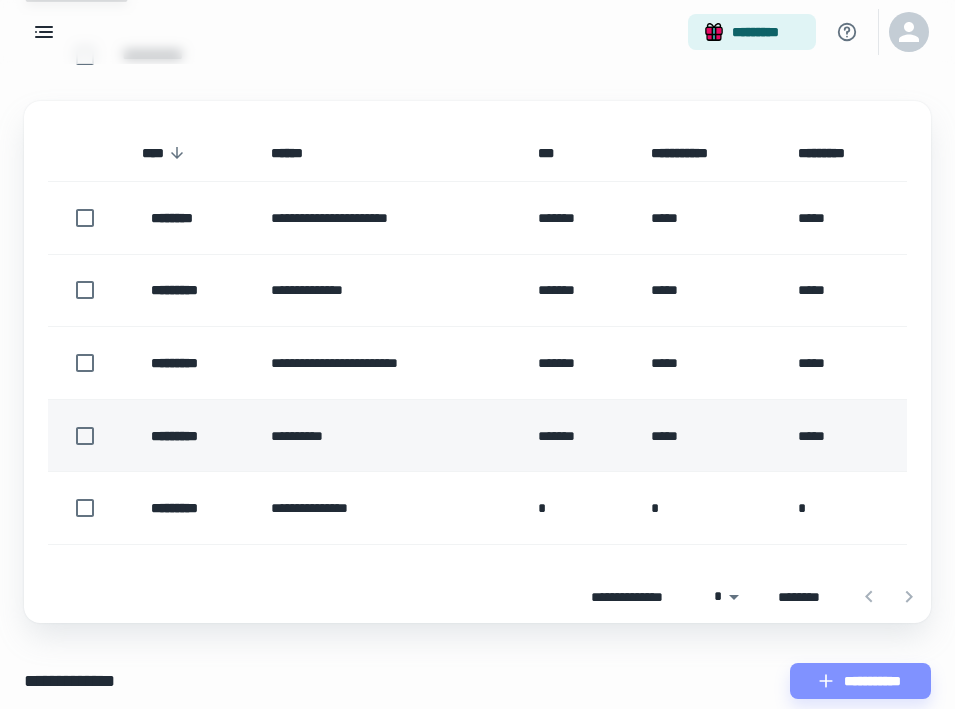 click on "*********" at bounding box center [187, 436] 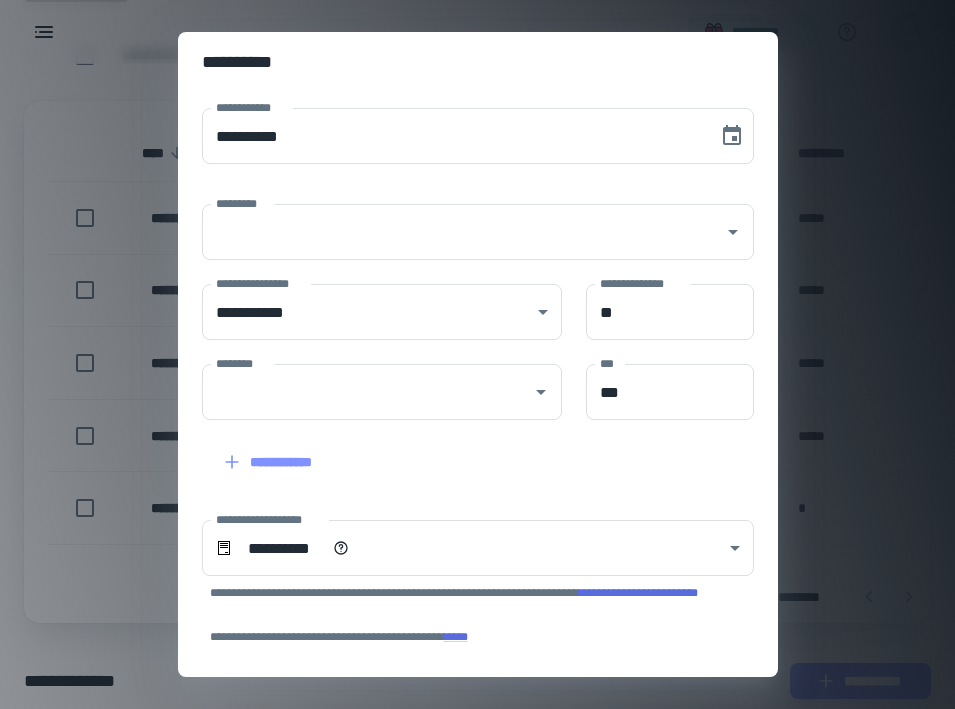 type on "**********" 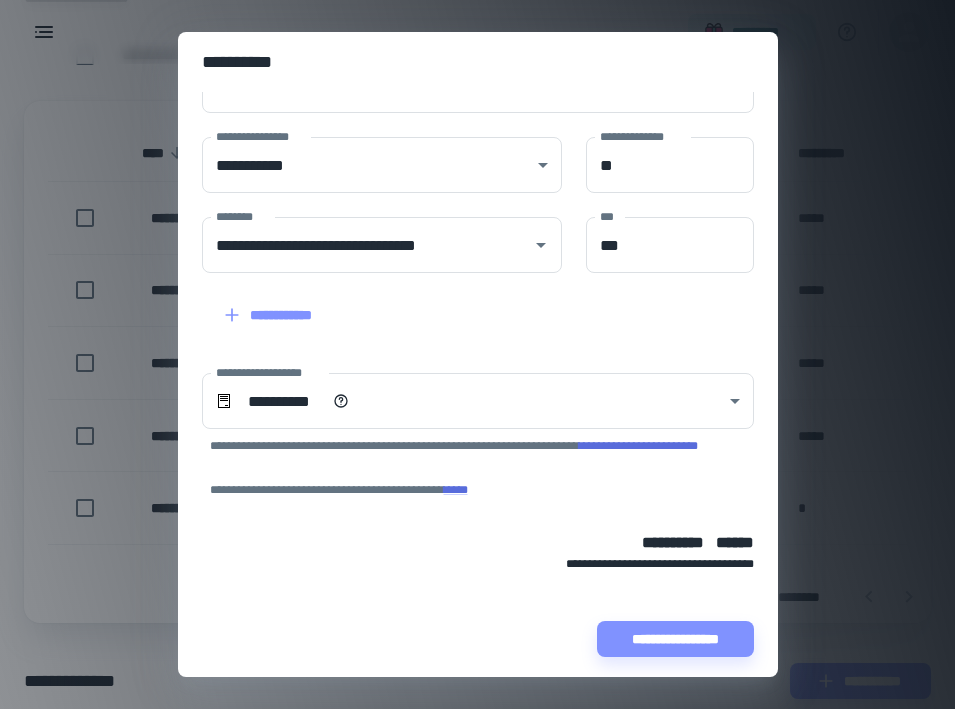 scroll, scrollTop: 147, scrollLeft: 0, axis: vertical 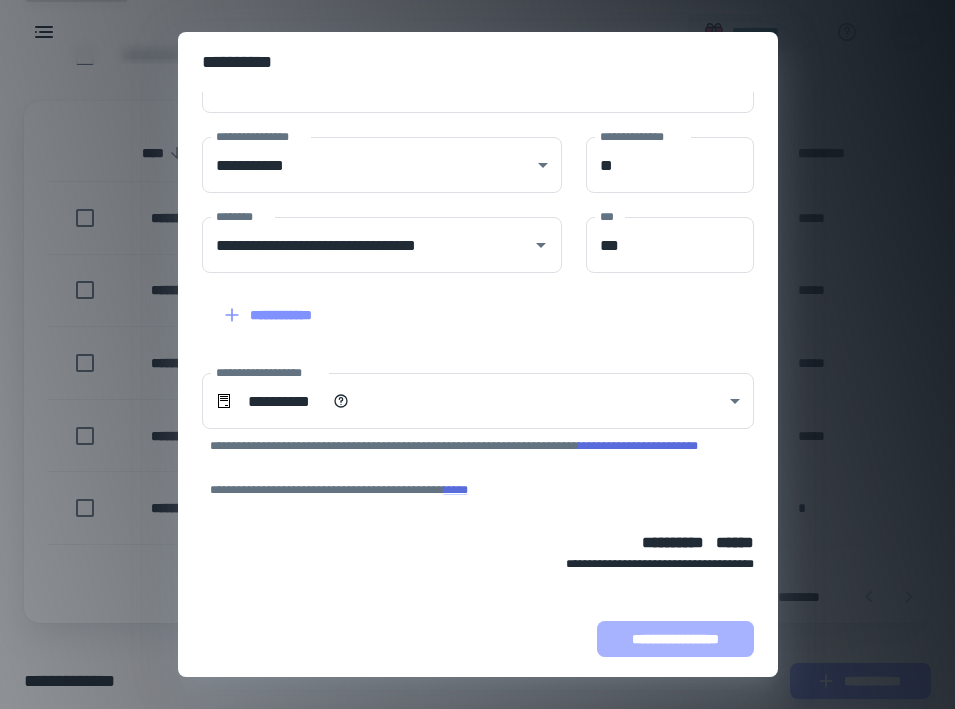 click on "**********" at bounding box center [675, 639] 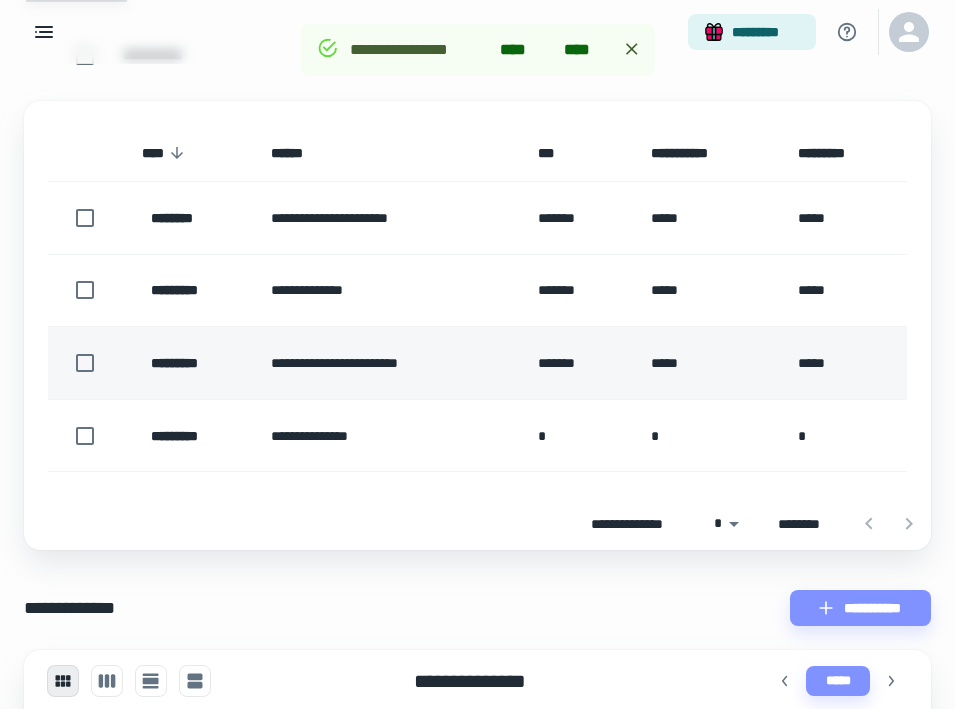 click on "*********" at bounding box center (185, 363) 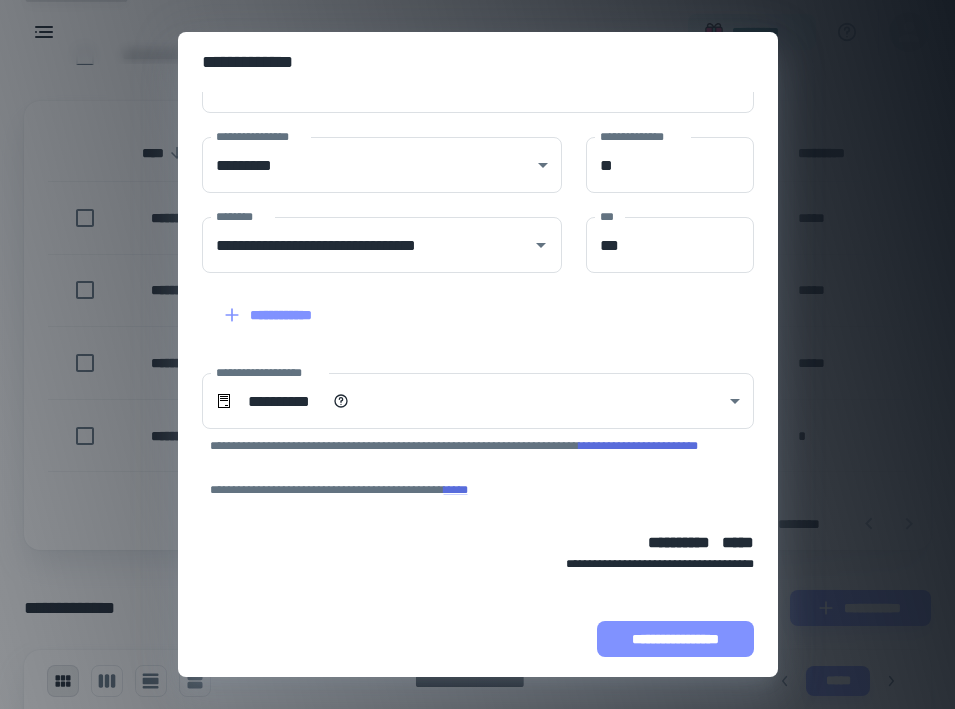 scroll, scrollTop: 147, scrollLeft: 0, axis: vertical 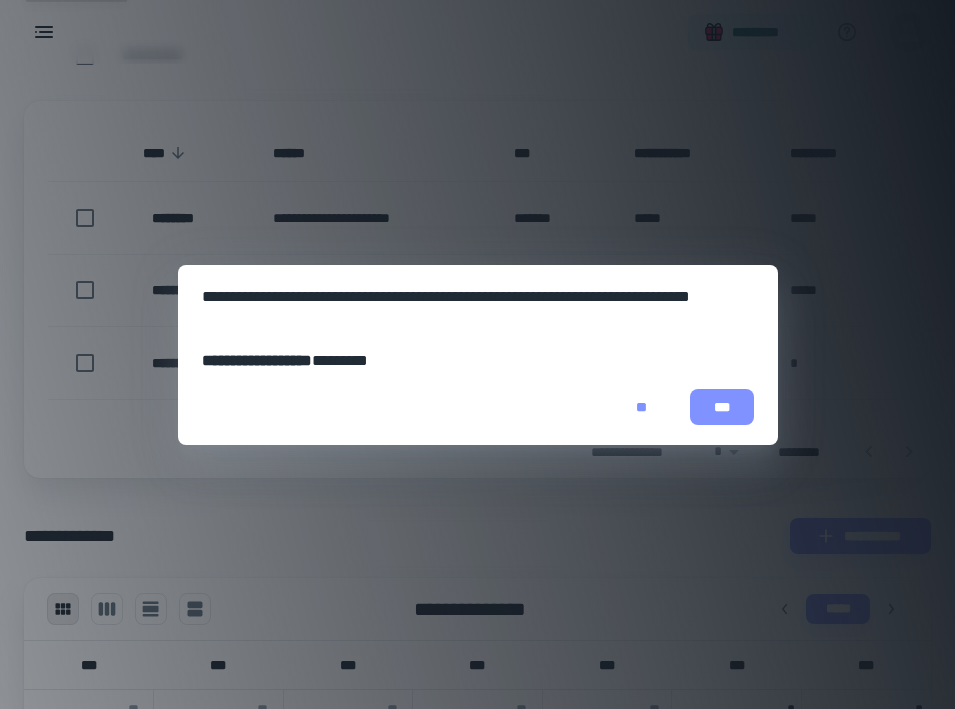 click on "***" at bounding box center (722, 407) 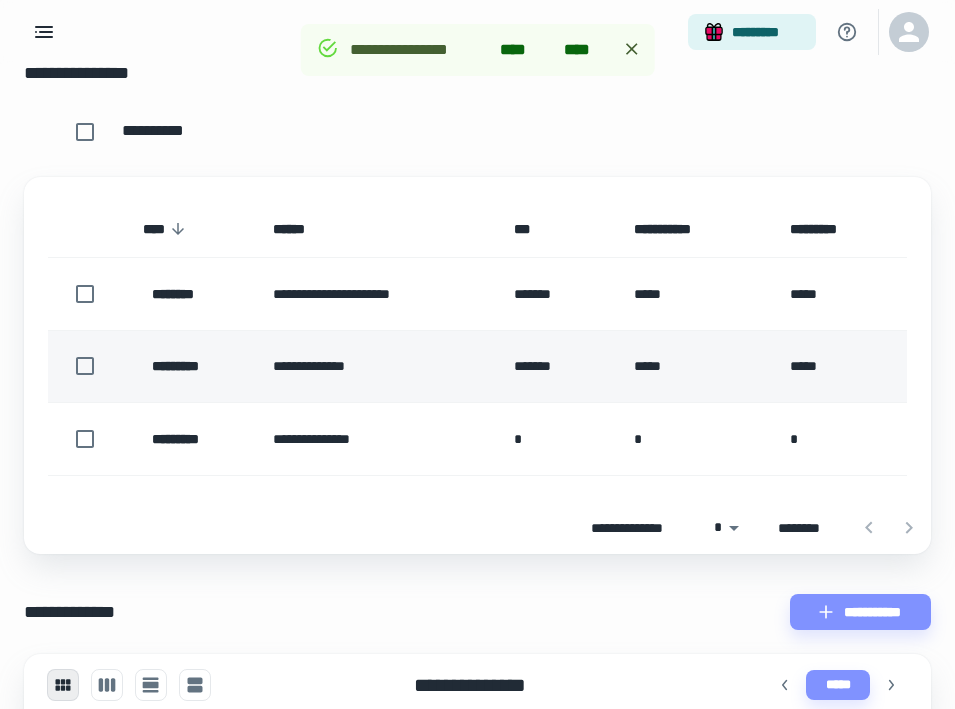 scroll, scrollTop: 167, scrollLeft: 0, axis: vertical 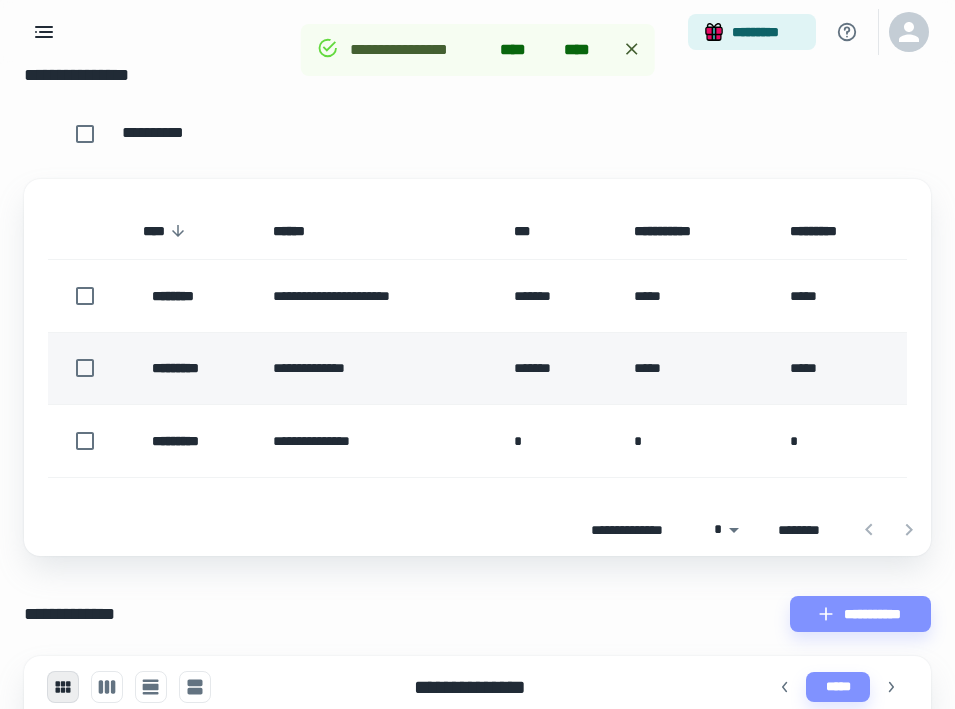 click on "**********" at bounding box center [377, 368] 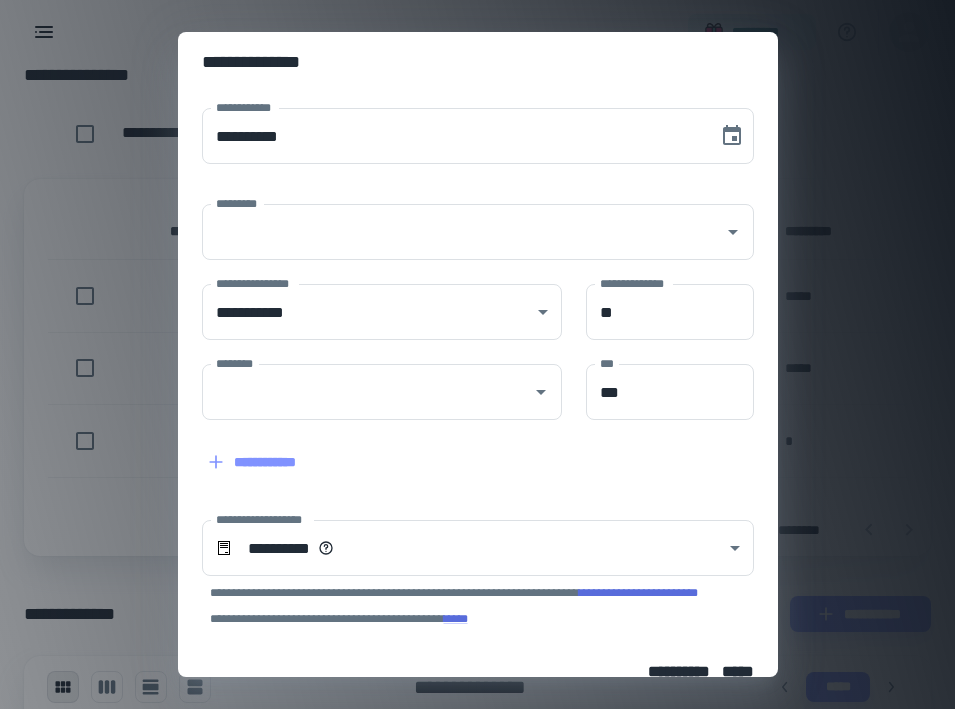 type on "[FIRST] [LAST]" 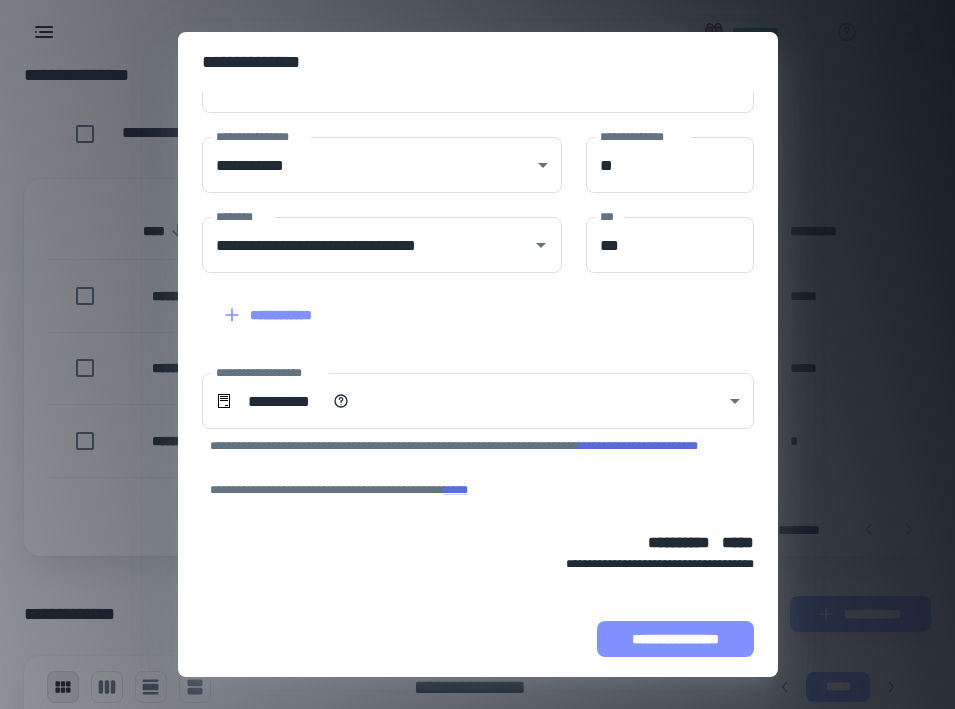 scroll, scrollTop: 147, scrollLeft: 0, axis: vertical 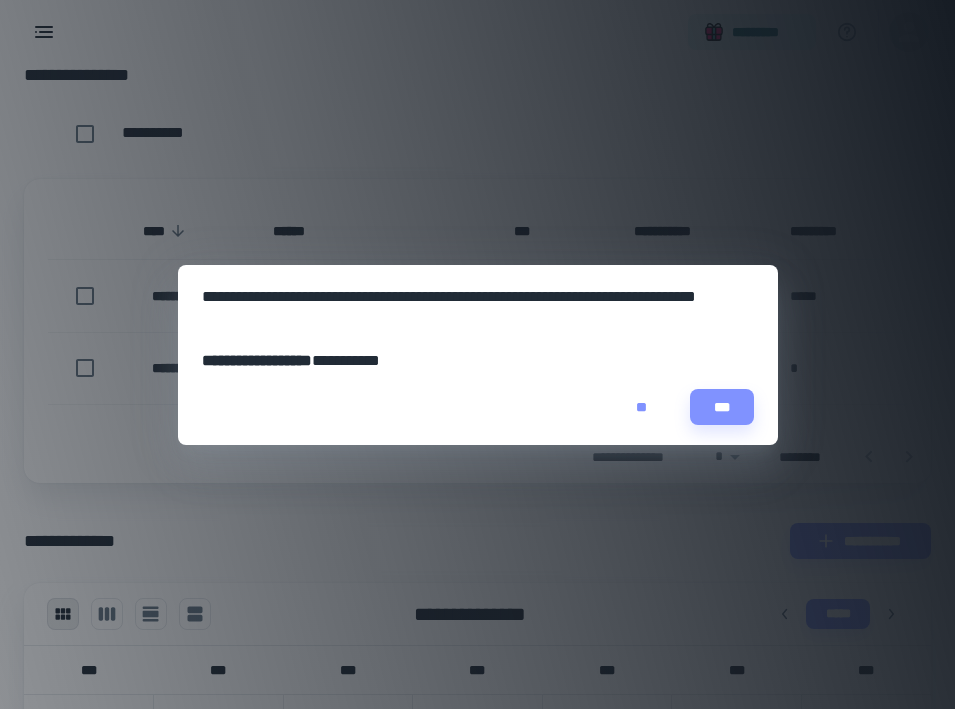 click on "**" at bounding box center (642, 407) 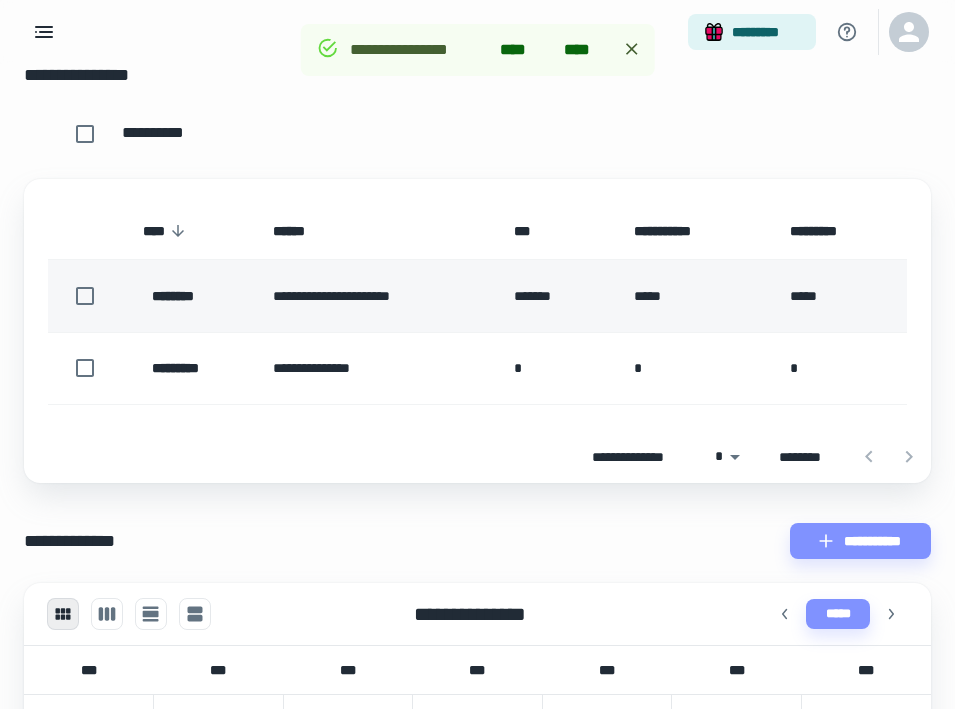 click on "**********" at bounding box center (377, 296) 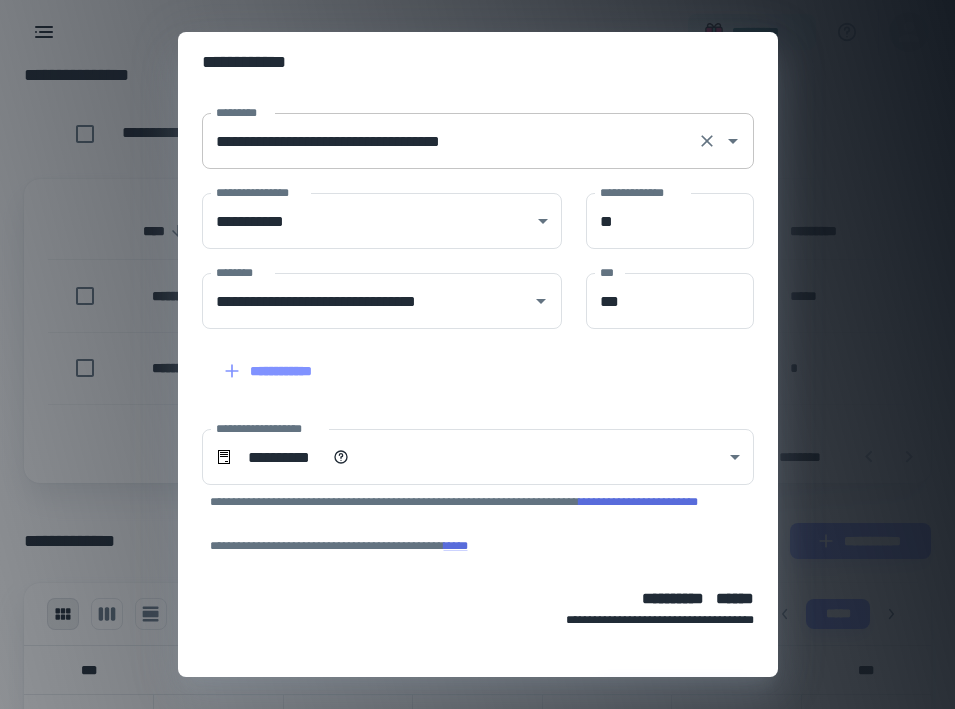 scroll, scrollTop: 92, scrollLeft: 0, axis: vertical 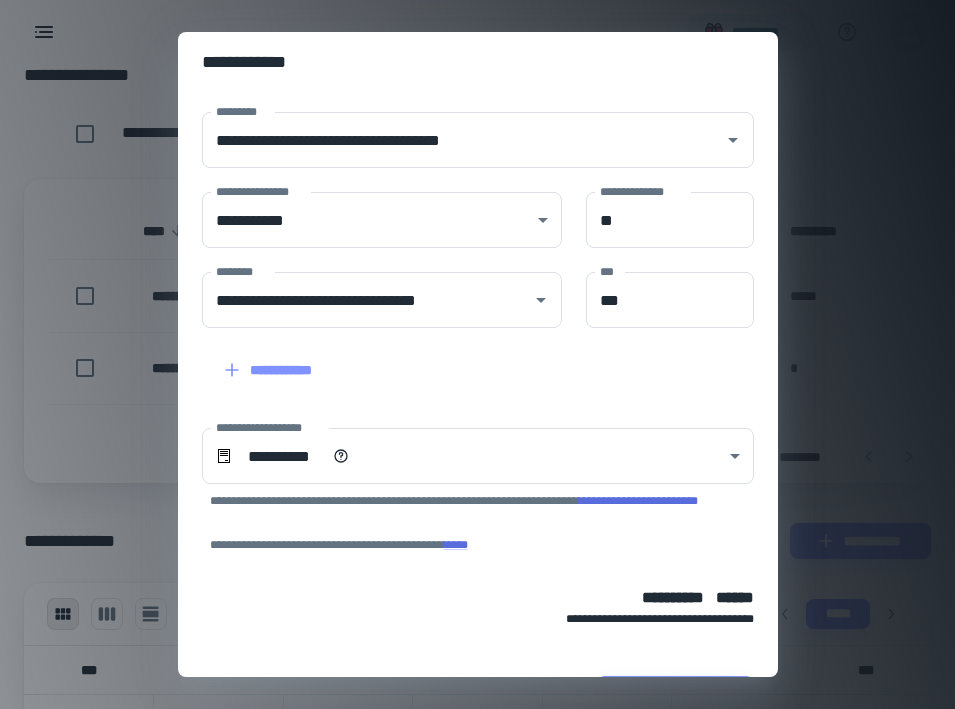 click on "[FIRST] [LAST] [STREET] [CITY]" at bounding box center (370, 208) 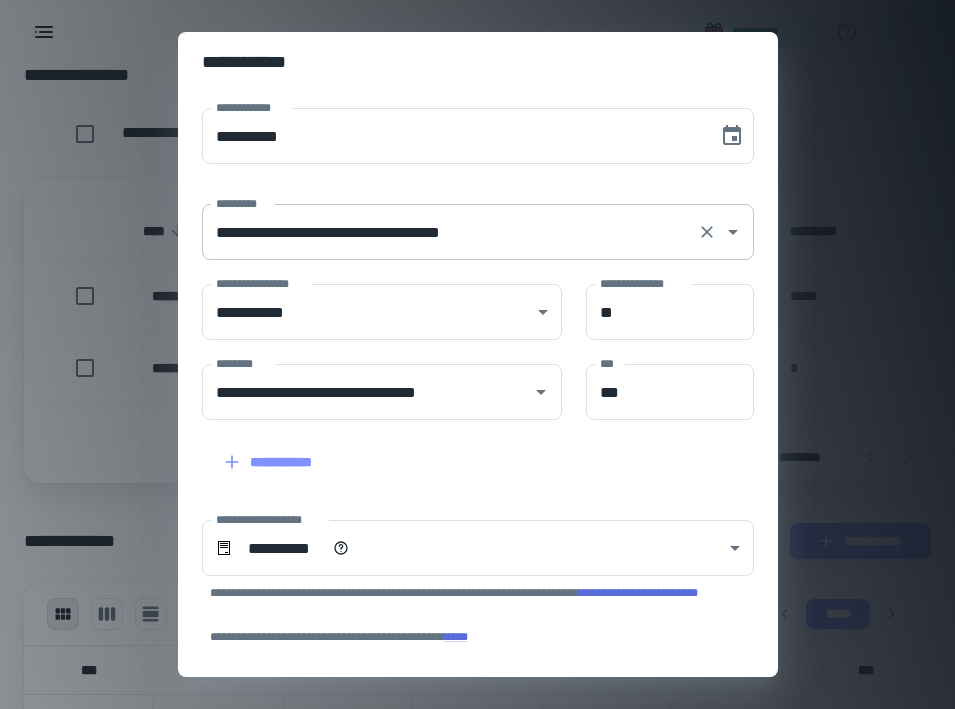 scroll, scrollTop: 0, scrollLeft: 0, axis: both 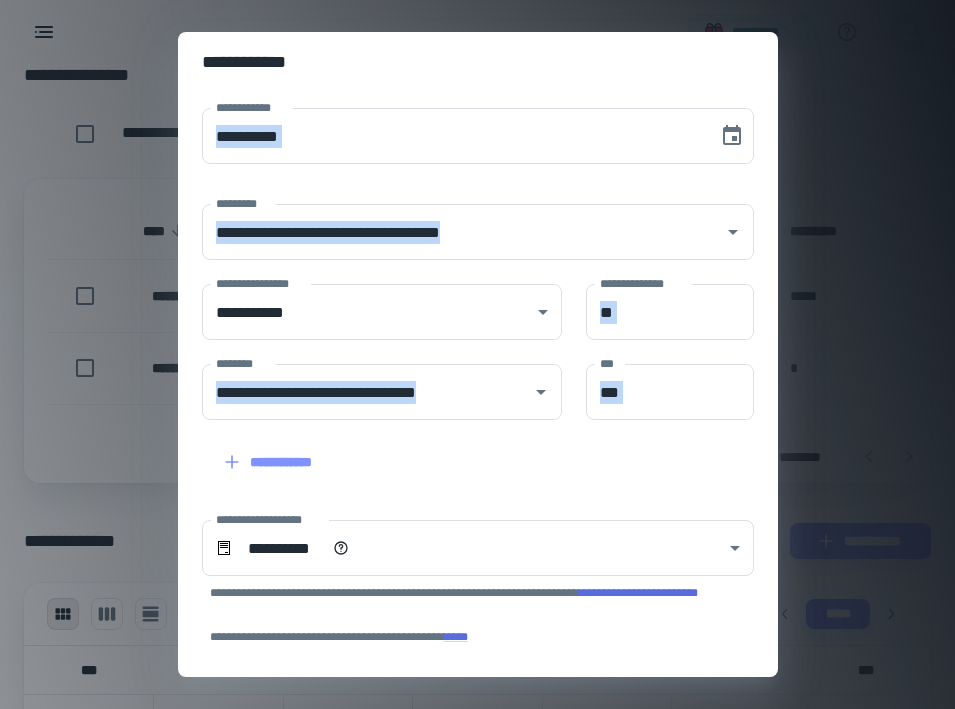 drag, startPoint x: 202, startPoint y: 86, endPoint x: 434, endPoint y: 437, distance: 420.74338 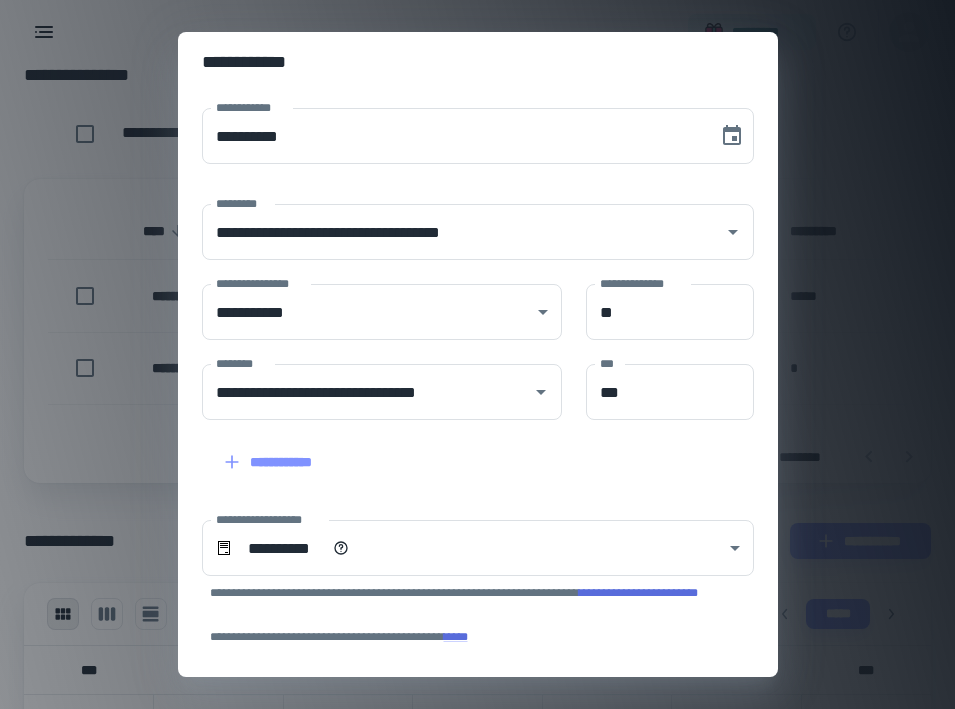 click on "[FIRST] [LAST] [STREET] [CITY] [STATE] [ZIP] [COUNTRY] [PHONE] [EMAIL] [SSN] [CREDIT_CARD] [DRIVER_LICENSE] [PASSPORT] [BIRTH_DATE] [AGE] [TIME]" at bounding box center (478, 456) 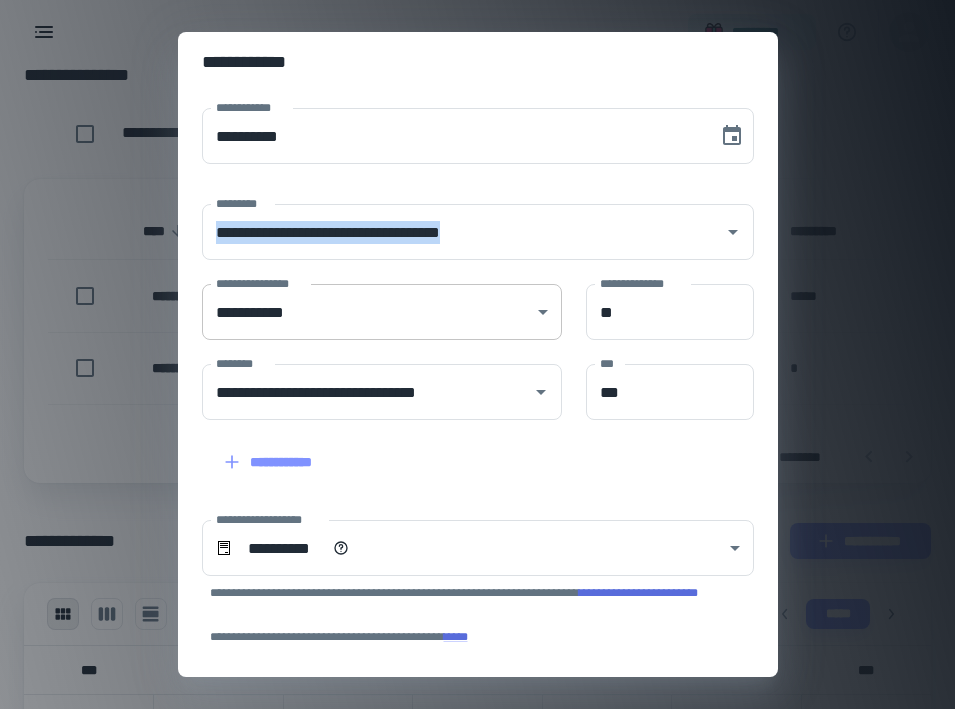 drag, startPoint x: 217, startPoint y: 181, endPoint x: 348, endPoint y: 319, distance: 190.27611 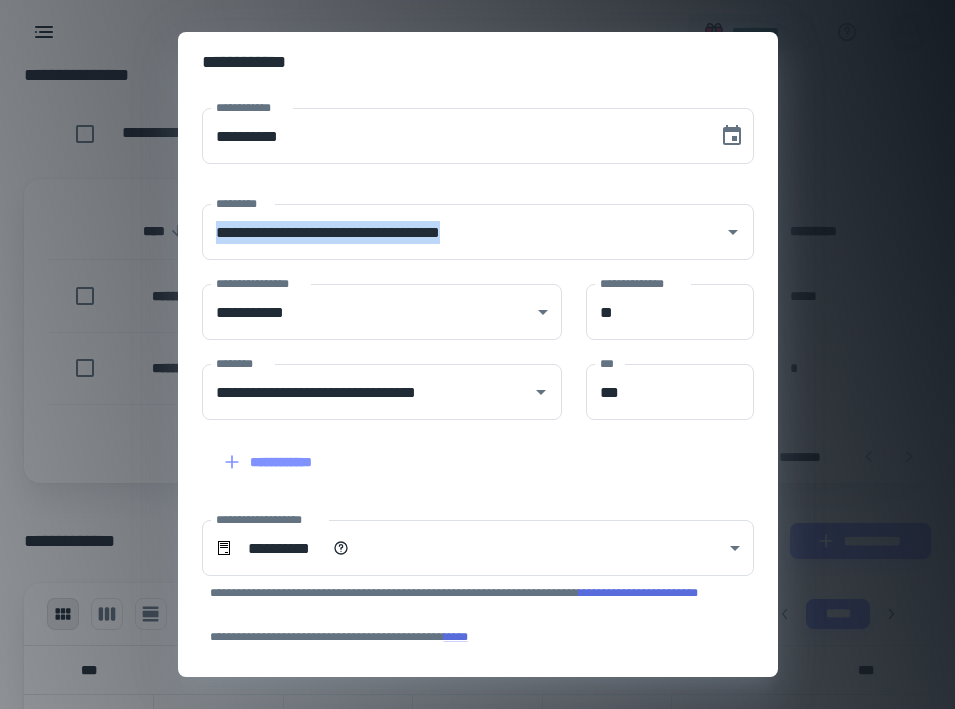 drag, startPoint x: 197, startPoint y: 179, endPoint x: 342, endPoint y: 272, distance: 172.26143 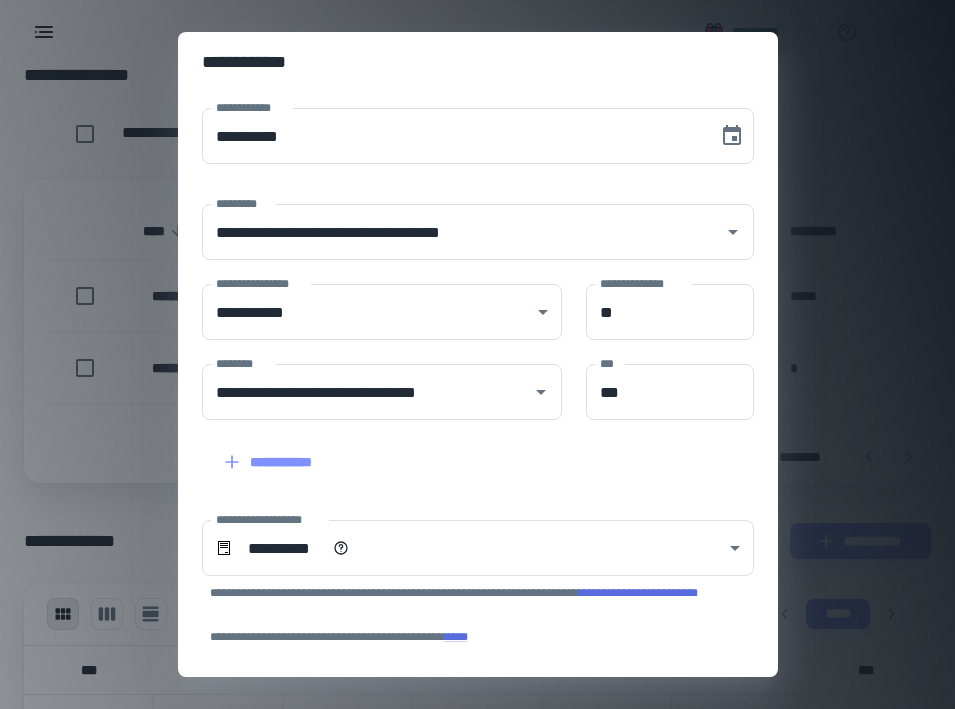 scroll, scrollTop: -2, scrollLeft: 0, axis: vertical 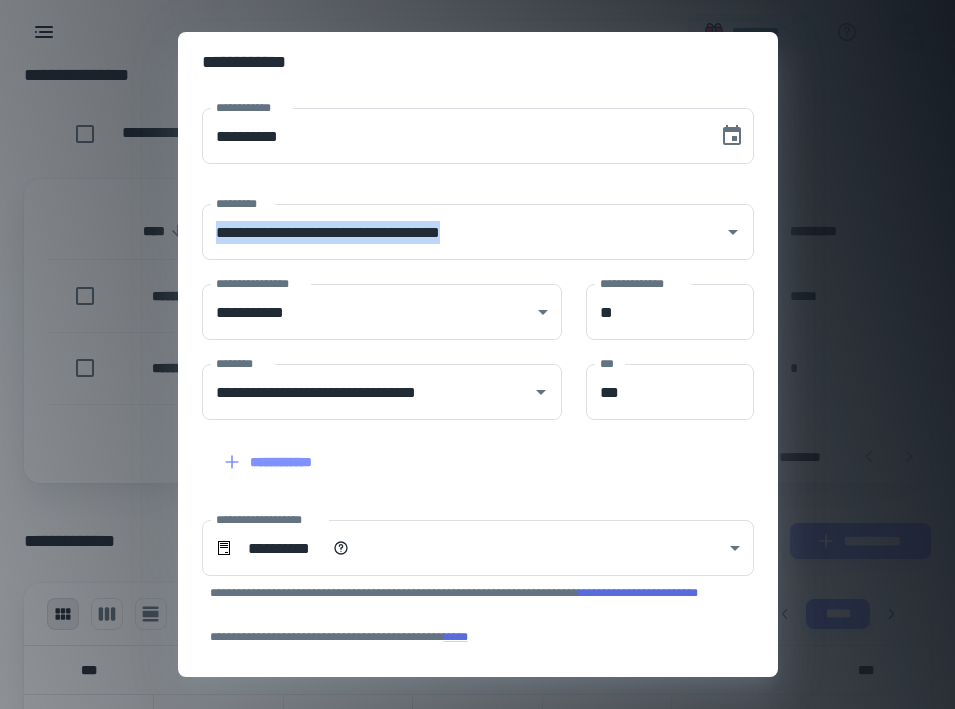 drag, startPoint x: 209, startPoint y: 183, endPoint x: 275, endPoint y: 291, distance: 126.57014 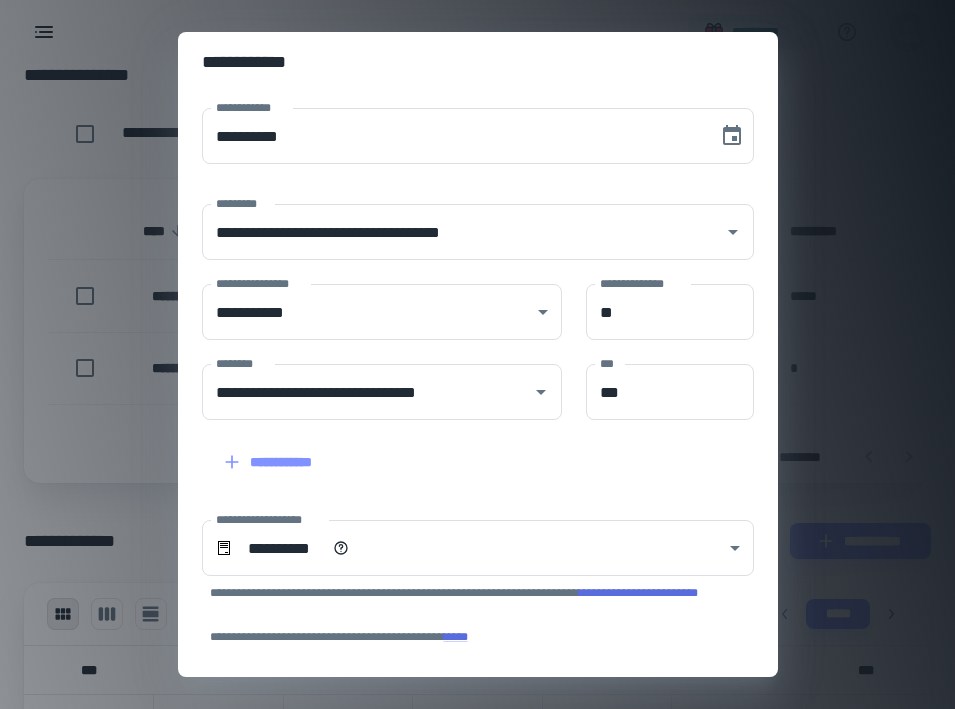 click on "[FIRST] [LAST] [STREET] [CITY]" at bounding box center (370, 300) 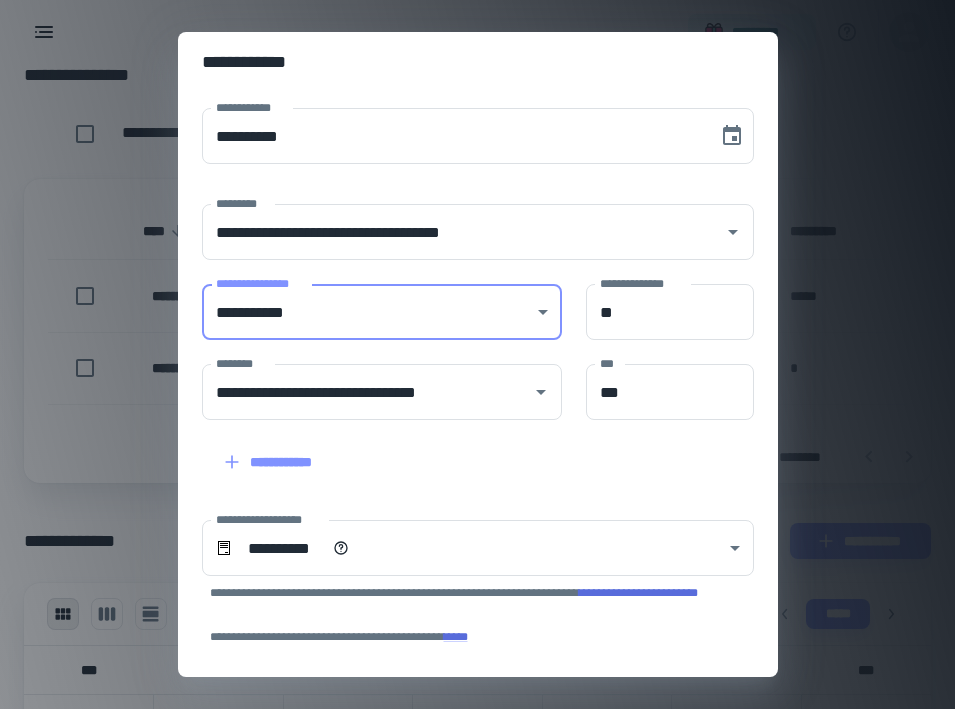 click on "[FIRST] [LAST] [STREET] [CITY] [STATE] [ZIP] [COUNTRY] [PHONE] [EMAIL] [SSN] [CREDIT_CARD] [DRIVER_LICENSE] [PASSPORT] [BIRTH_DATE] [AGE] [TIME]" at bounding box center [478, 322] 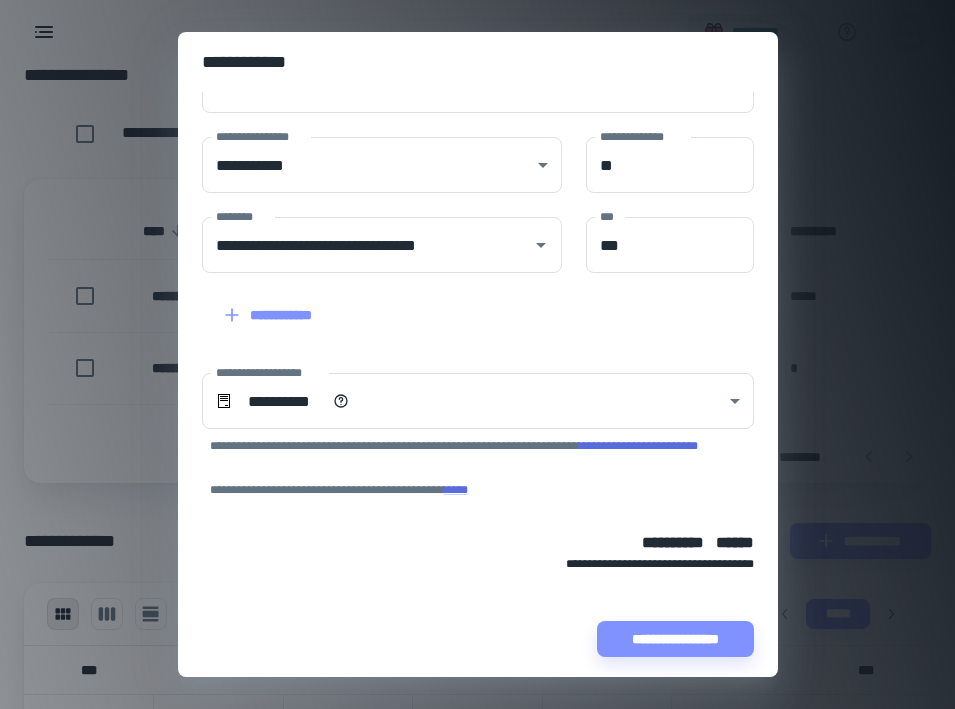 scroll, scrollTop: 147, scrollLeft: 0, axis: vertical 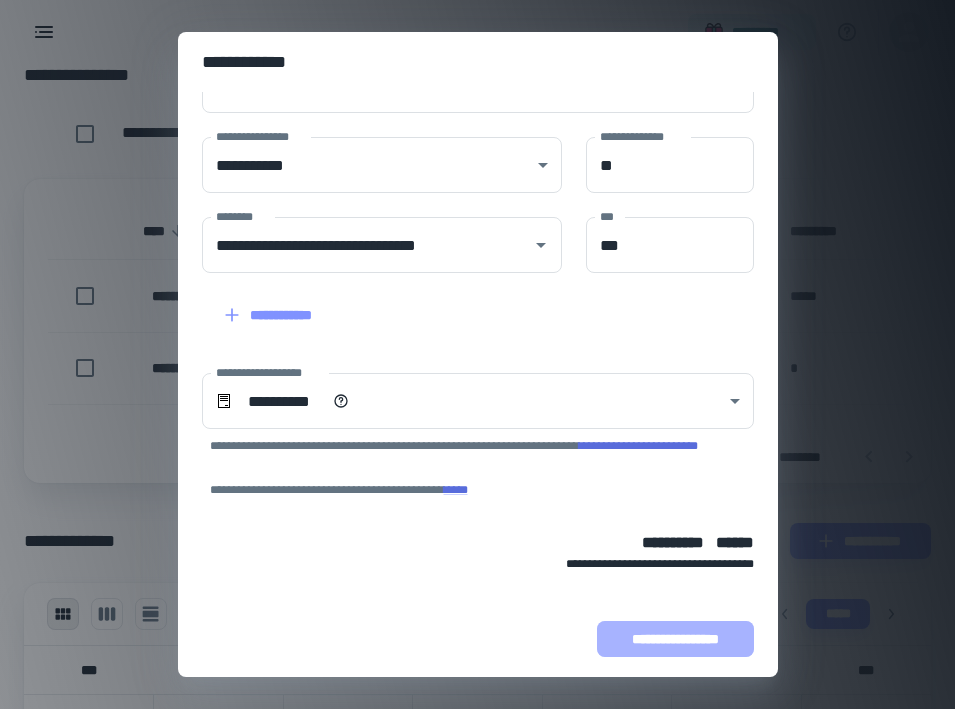 click on "**********" at bounding box center [675, 639] 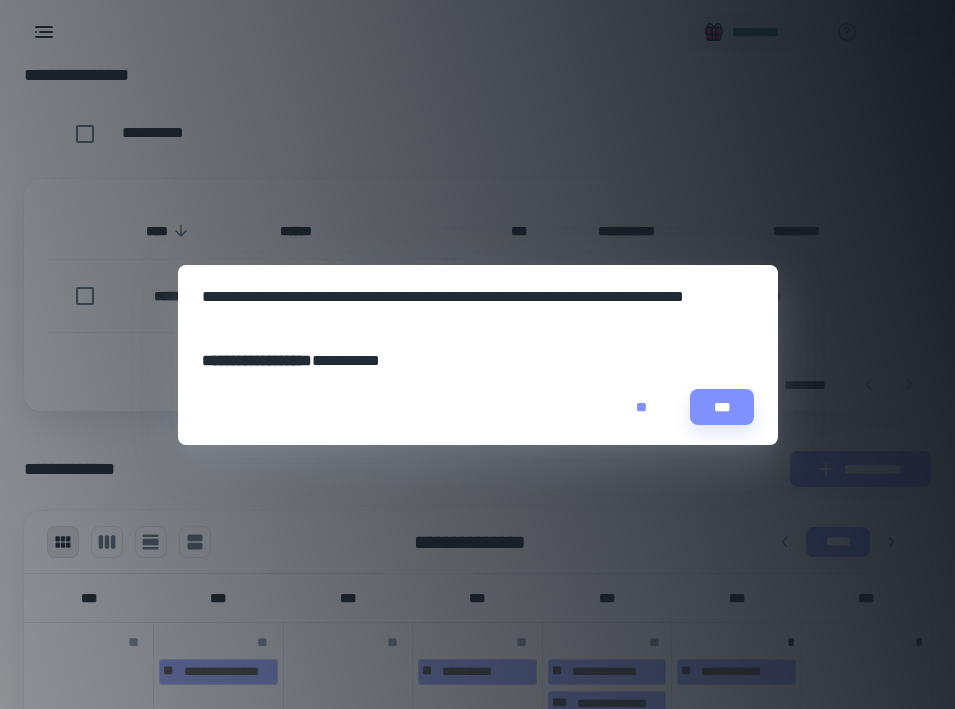 click on "**" at bounding box center [642, 407] 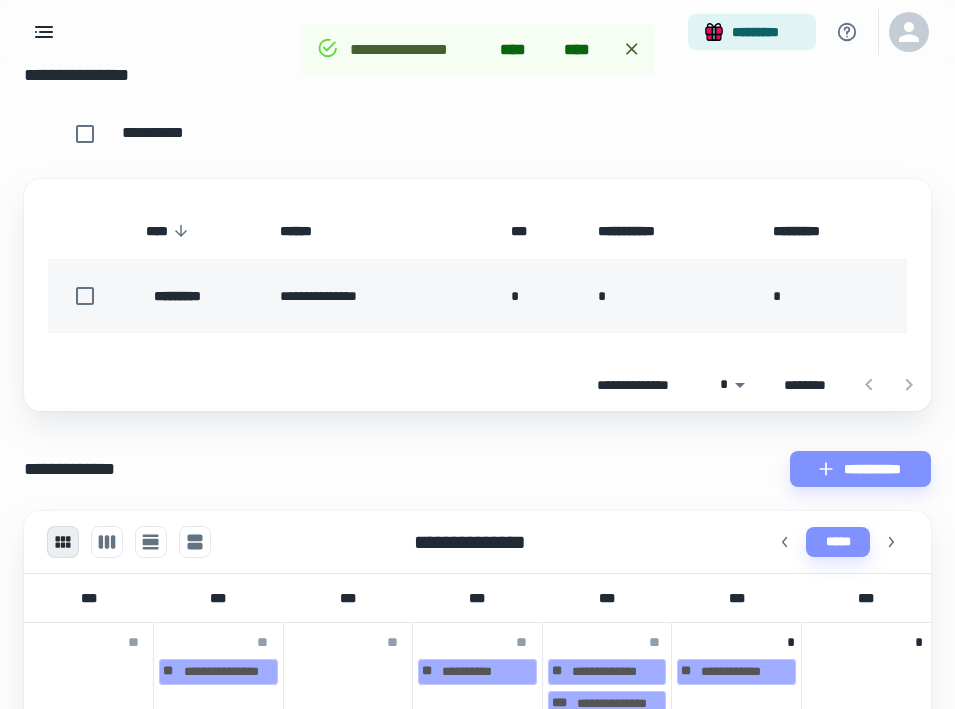 click on "**********" at bounding box center (379, 296) 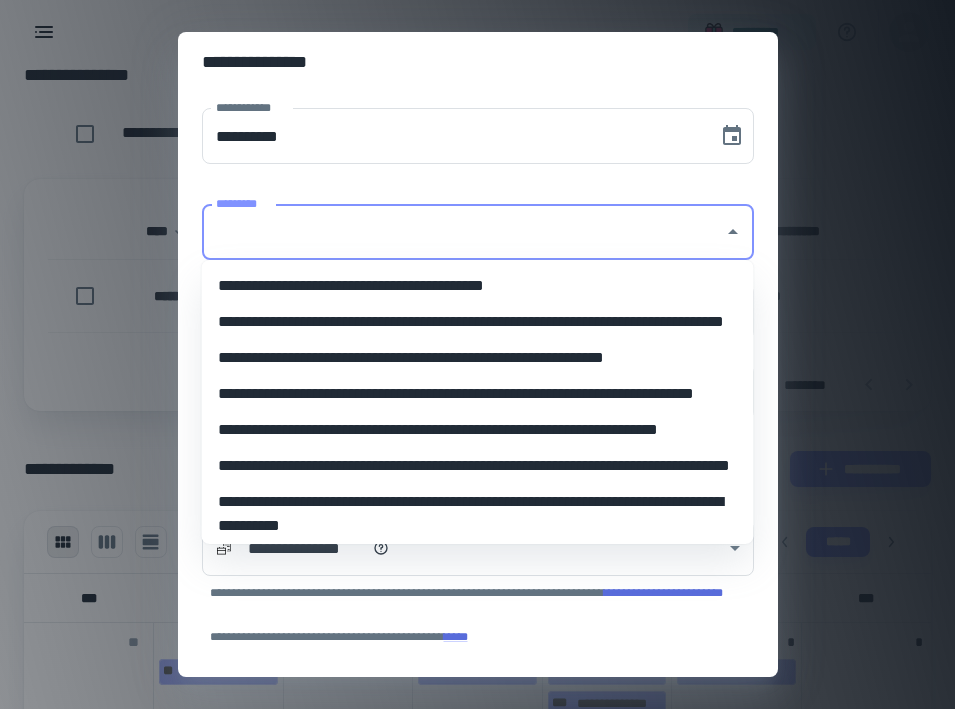 click on "*********" at bounding box center (463, 232) 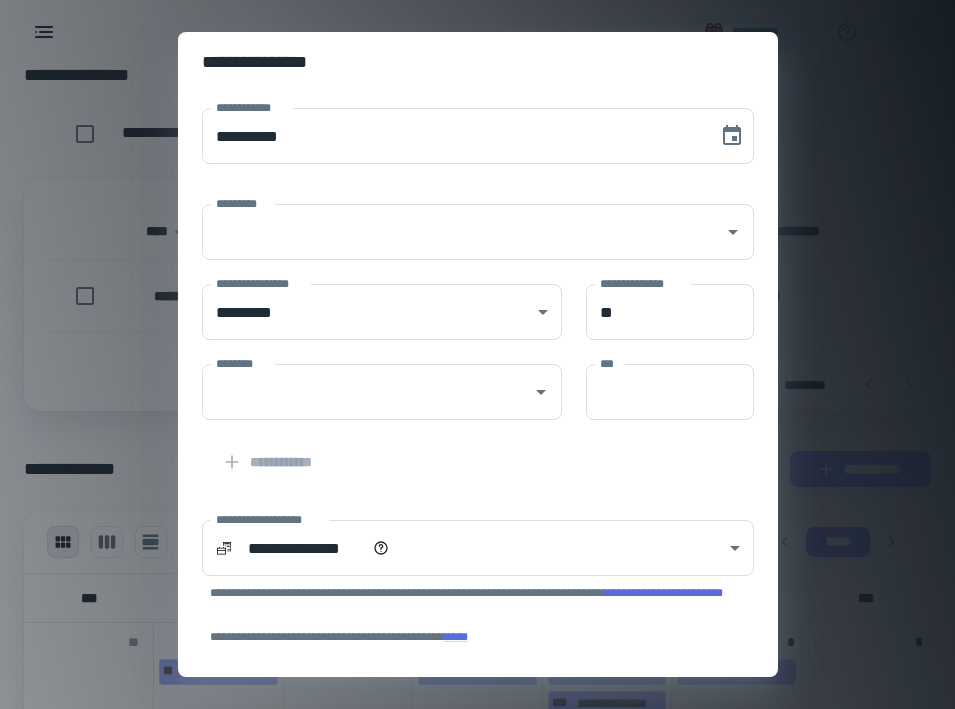click on "[FIRST] [LAST] [STREET] [CITY] [STATE] [ZIP] [COUNTRY] [PHONE] [EMAIL] [SSN] [CREDIT_CARD] [DRIVER_LICENSE] [PASSPORT] [BIRTH_DATE] [AGE] [TIME]" at bounding box center [477, 354] 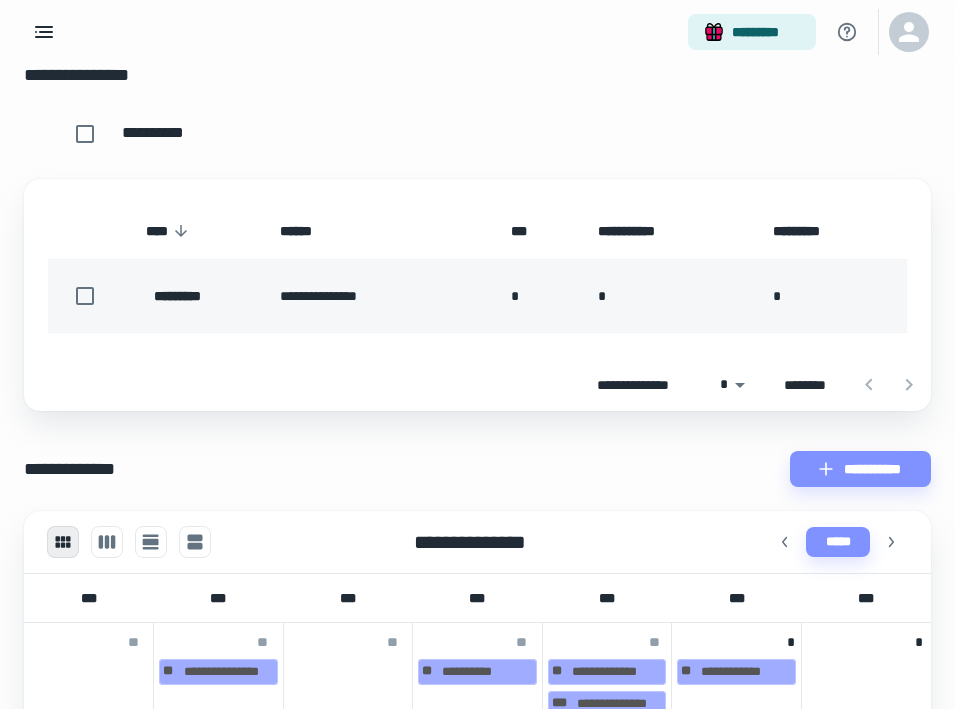 click on "**********" at bounding box center [379, 296] 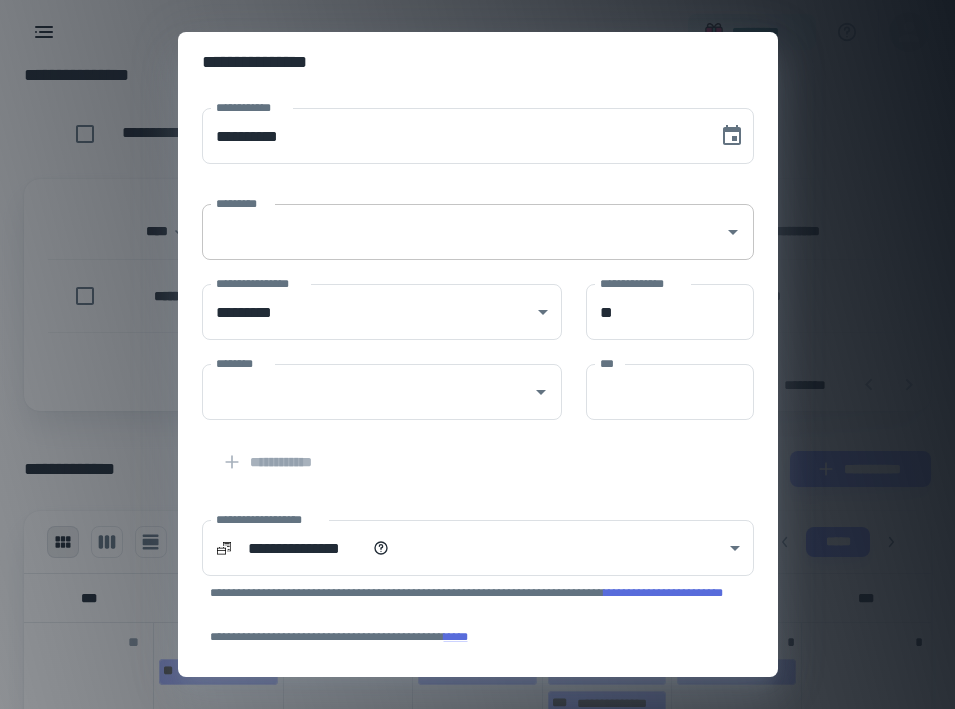 click on "*********" at bounding box center (478, 232) 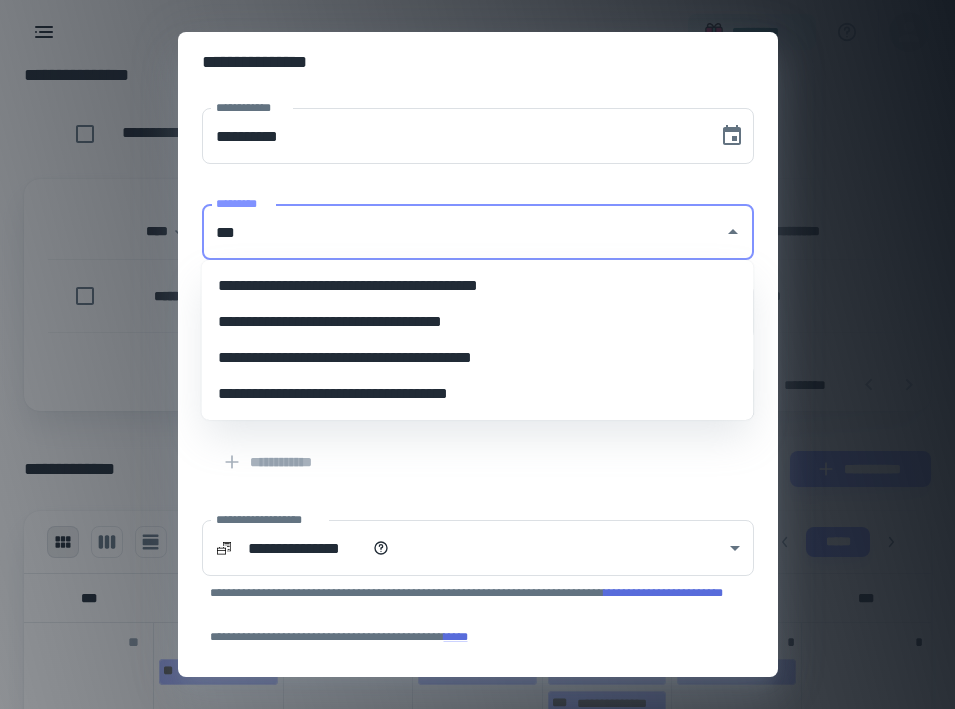 click on "**********" at bounding box center [478, 322] 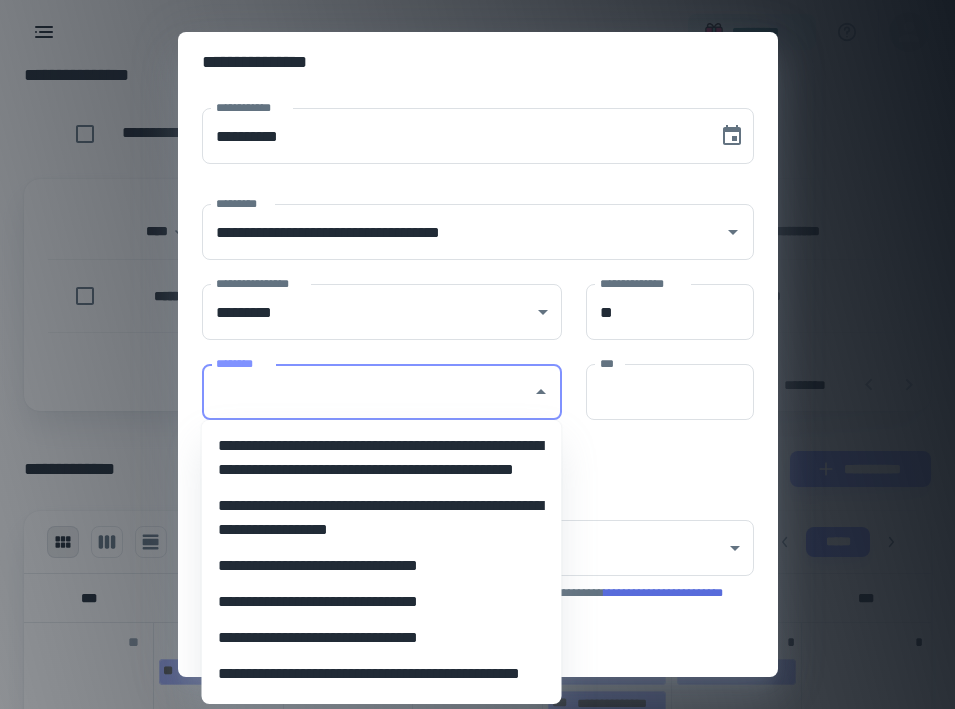 click on "********" at bounding box center [367, 392] 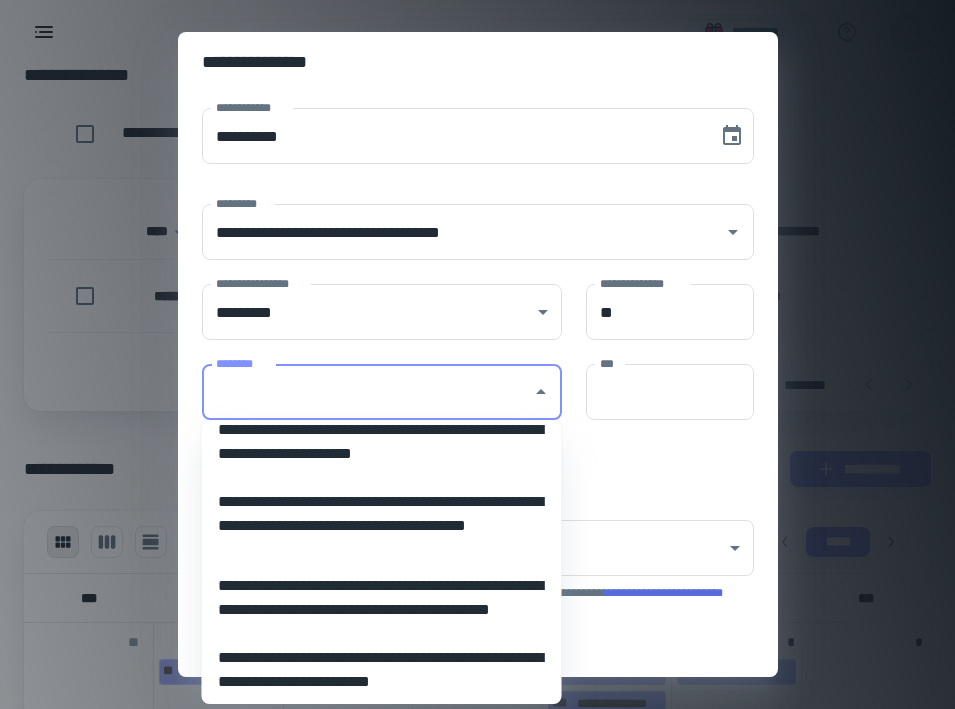 scroll, scrollTop: 762, scrollLeft: 0, axis: vertical 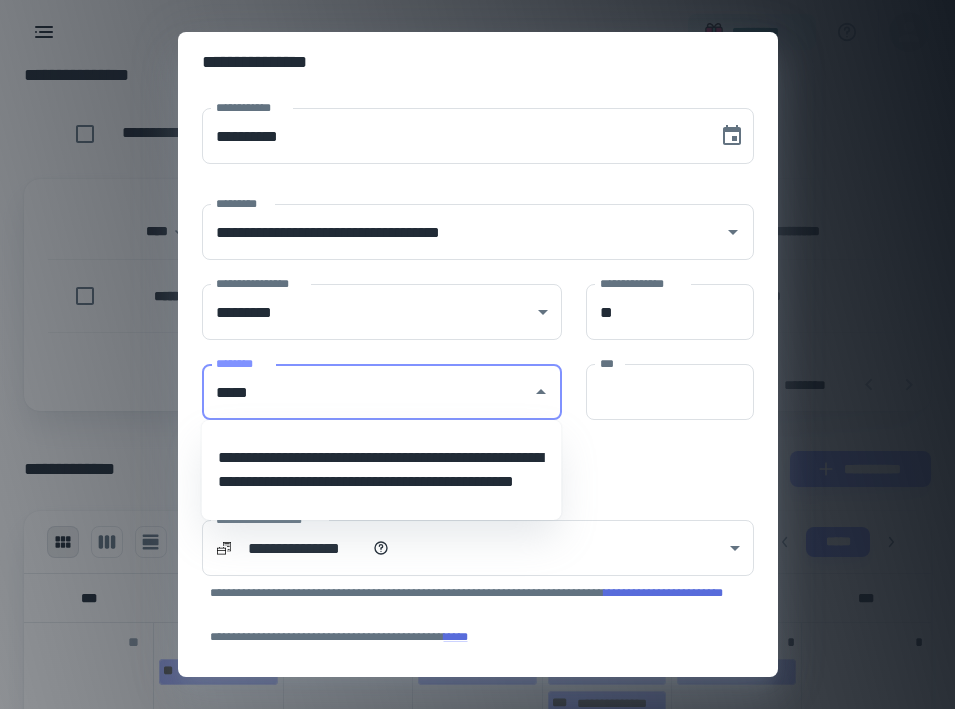 click on "**********" at bounding box center (382, 470) 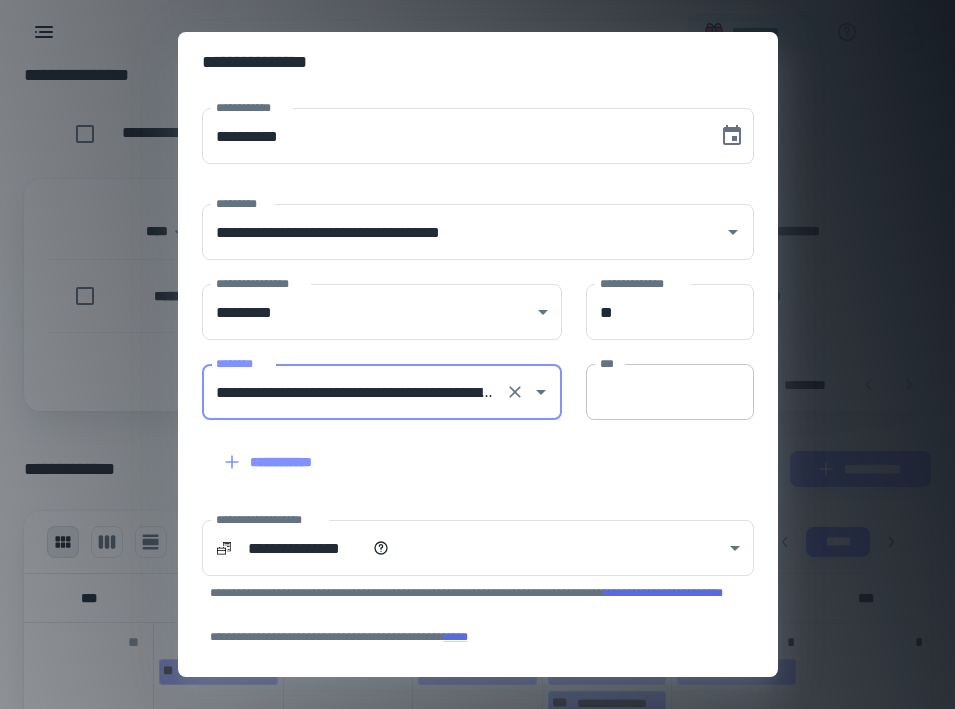 click on "***" at bounding box center [670, 392] 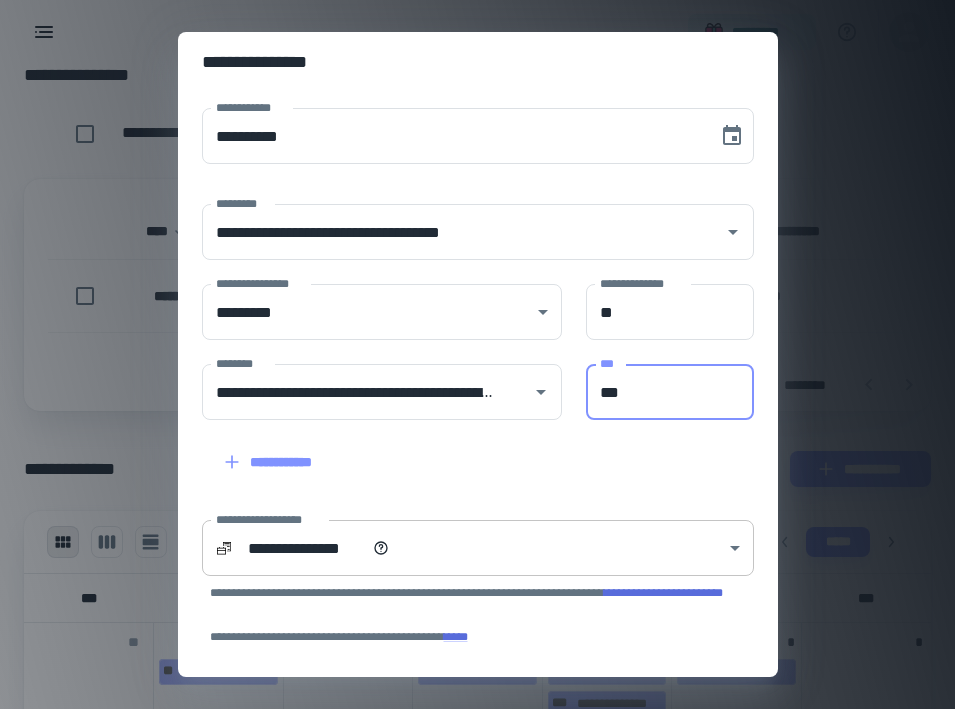 type on "***" 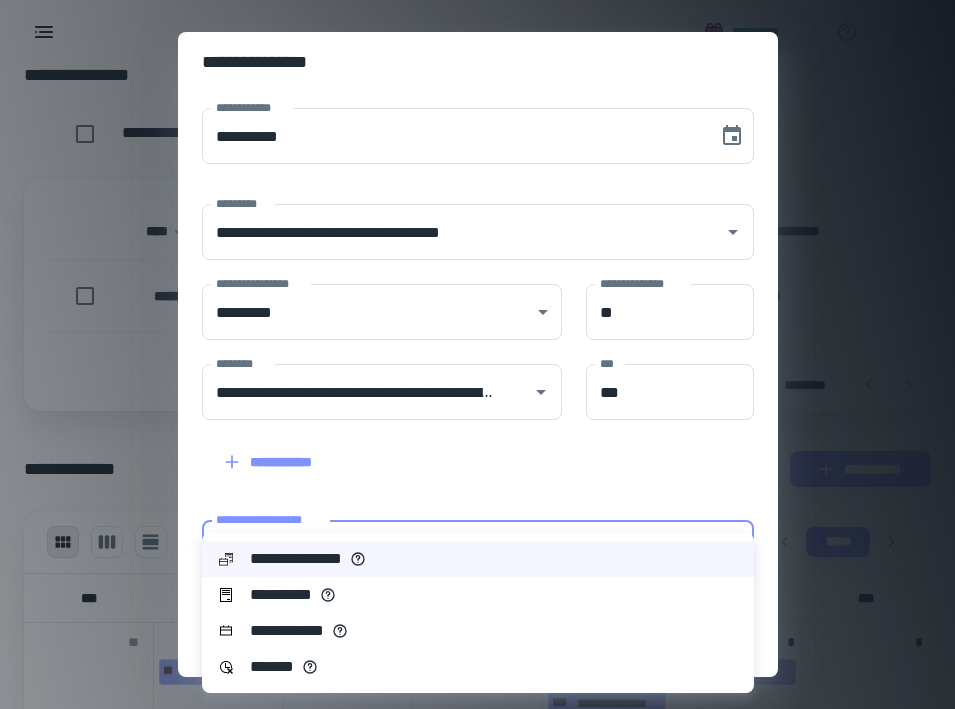 click on "[FIRST] [LAST] [STREET] [CITY] [STATE] [ZIP] [COUNTRY] [PHONE] [EMAIL] [SSN] [CREDIT_CARD] [DRIVER_LICENSE] [PASSPORT] [BIRTH_DATE] [AGE] [TIME]" at bounding box center (477, 187) 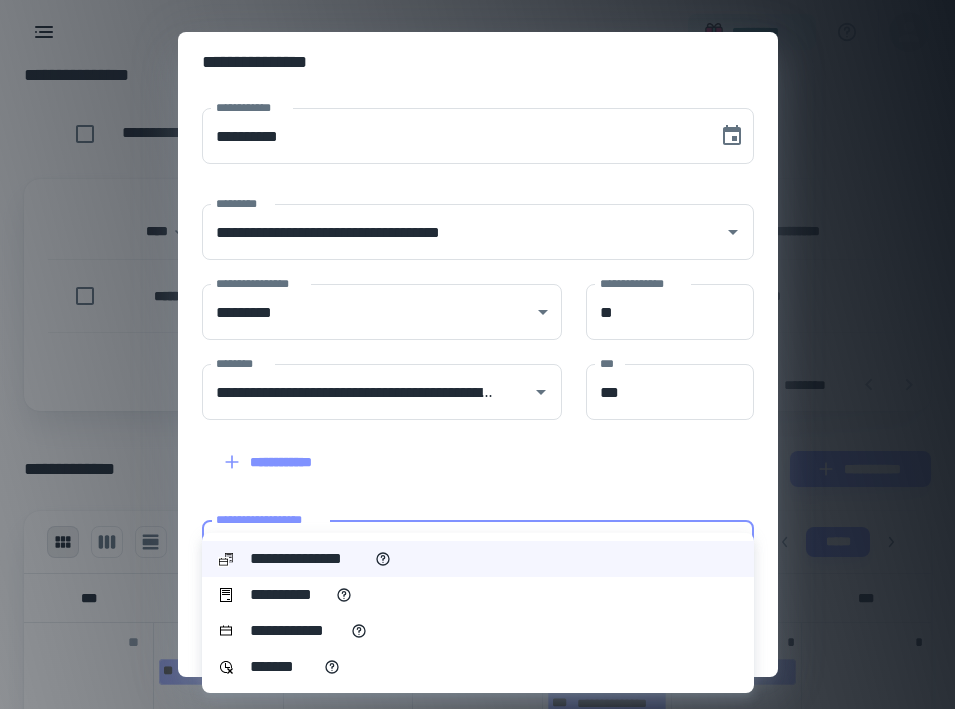 click on "**********" at bounding box center (478, 595) 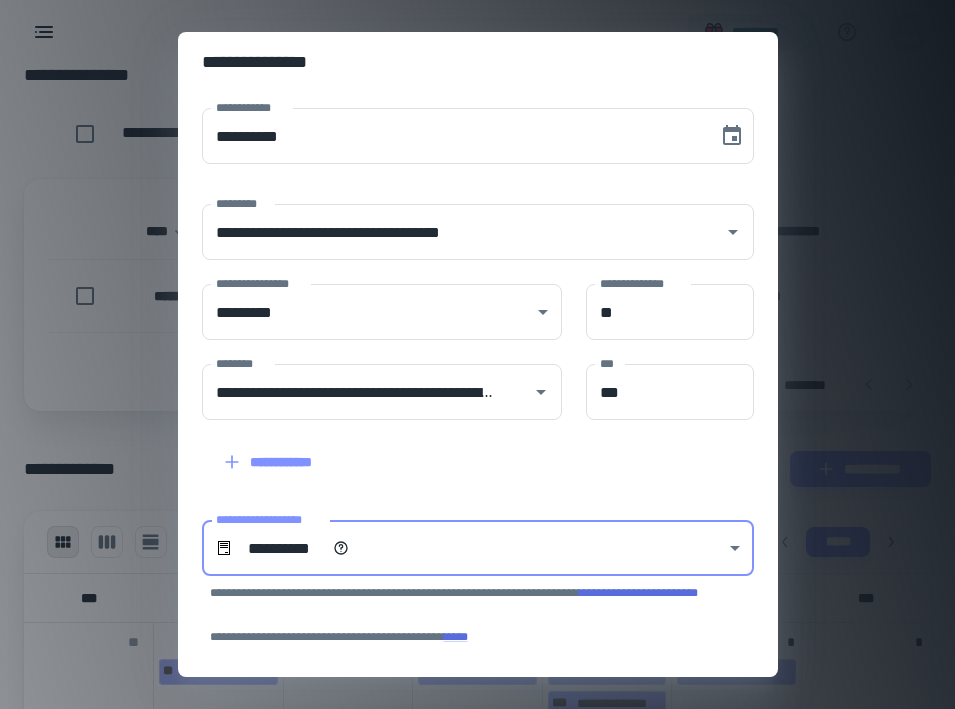 click on "[FIRST] [LAST] [STREET] [CITY] [STATE] [ZIP] [COUNTRY] [PHONE] [EMAIL] [SSN] [CREDIT_CARD] [DRIVER_LICENSE] [PASSPORT] [BIRTH_DATE] [AGE] [TIME]" at bounding box center [477, 187] 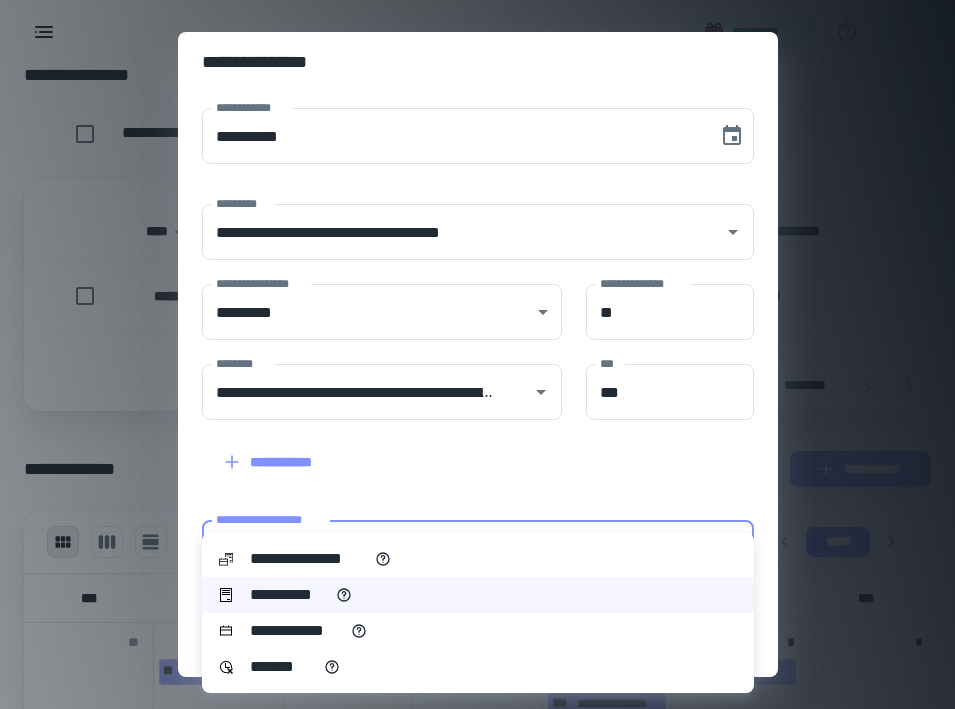 click on "**********" at bounding box center [478, 595] 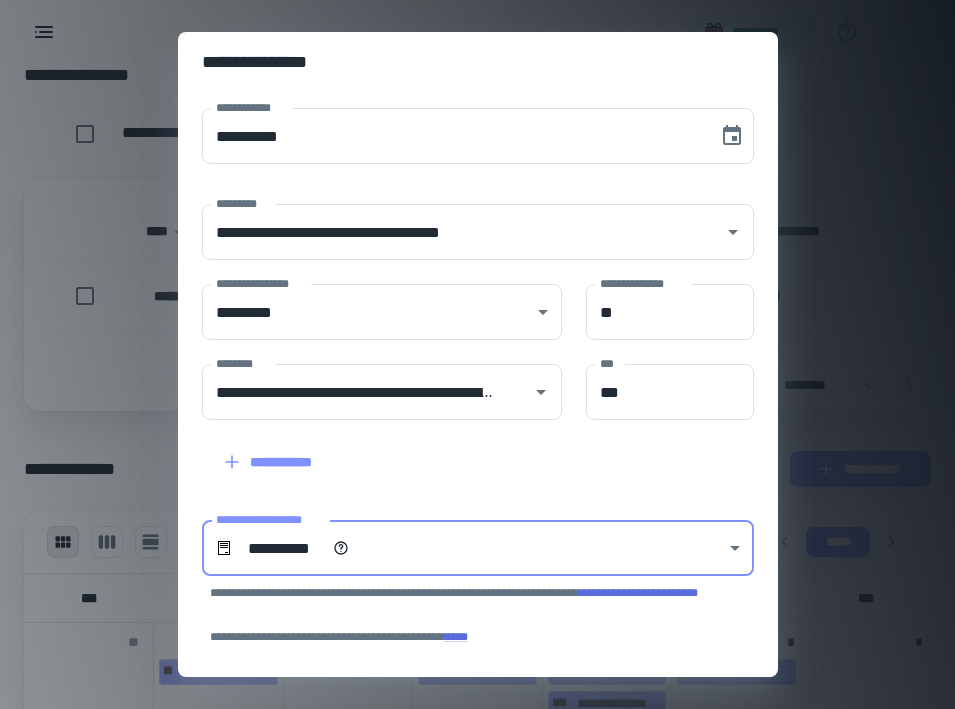 click on "**********" at bounding box center [466, 571] 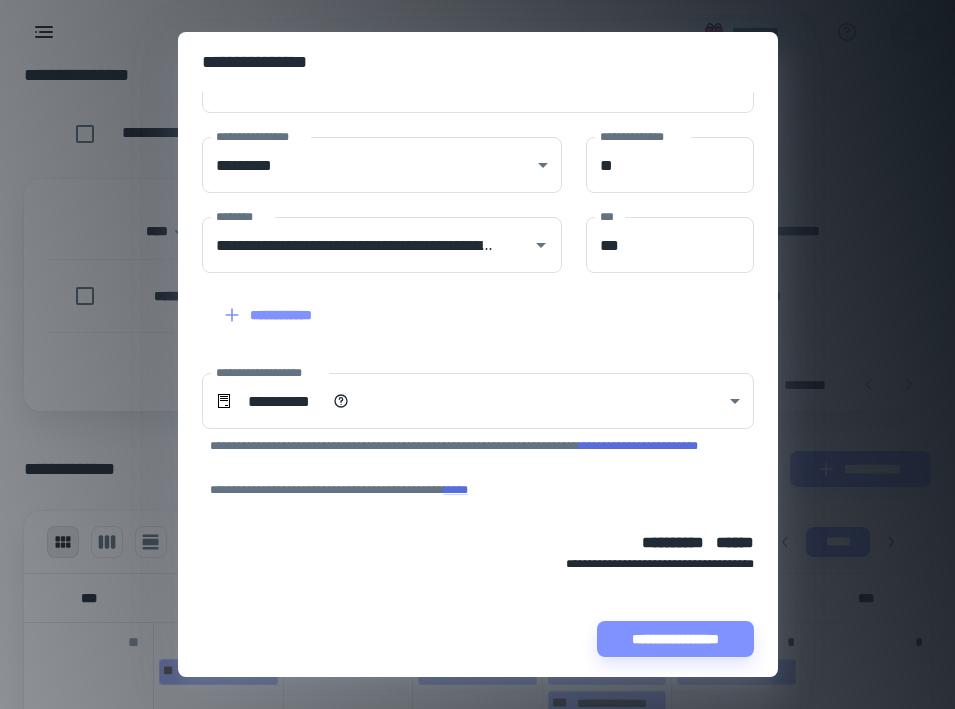 scroll, scrollTop: 147, scrollLeft: 0, axis: vertical 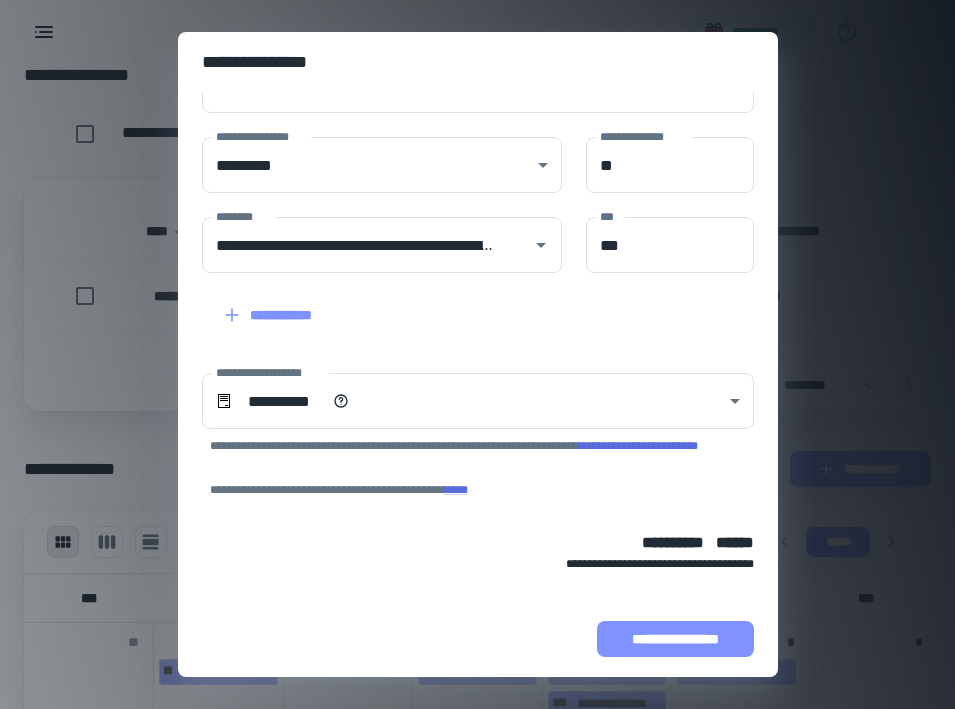 click on "**********" at bounding box center (675, 639) 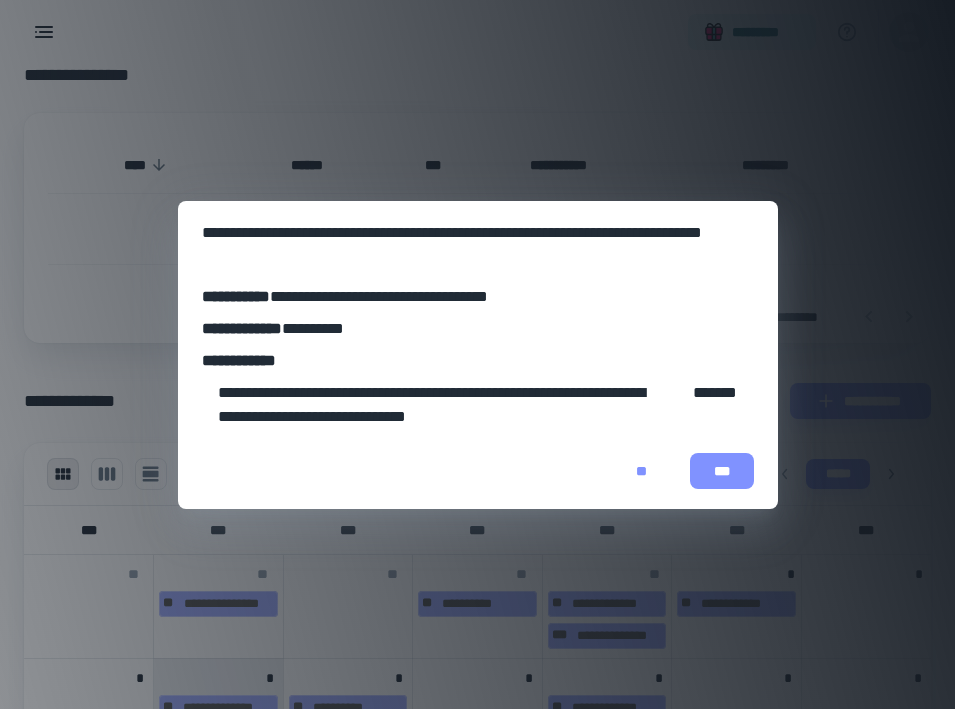 click on "***" at bounding box center (722, 471) 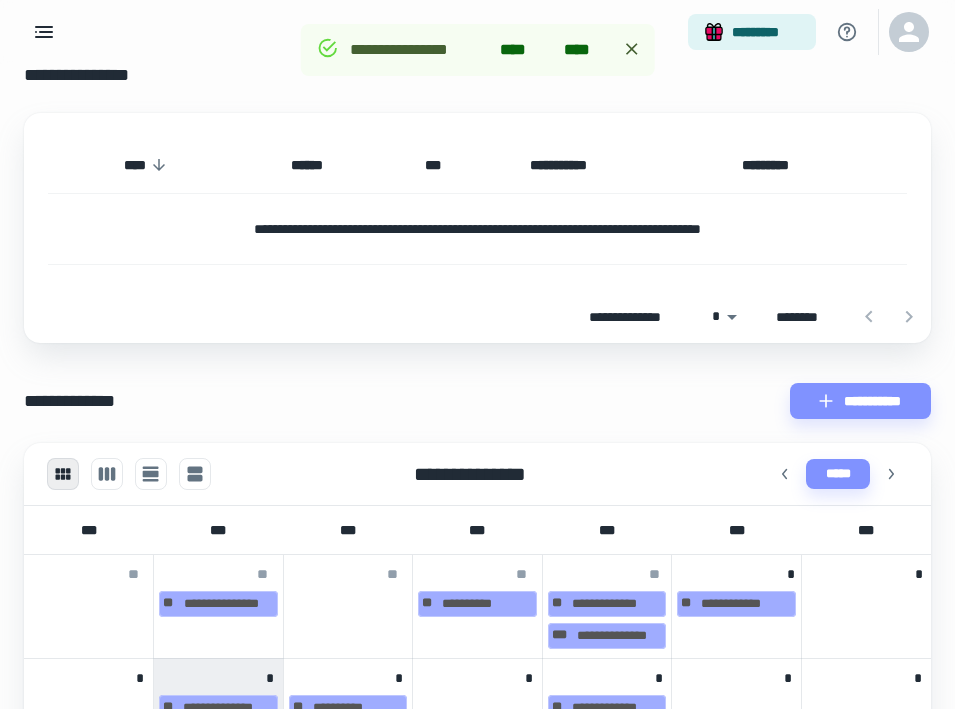 click on "****" at bounding box center [582, 50] 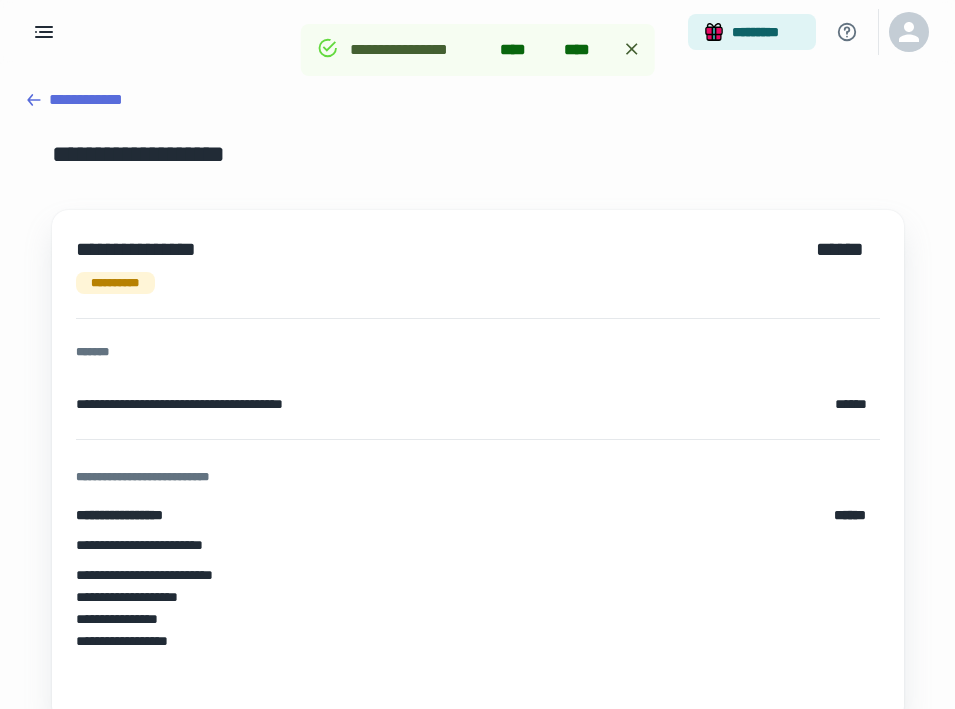 scroll, scrollTop: 0, scrollLeft: 0, axis: both 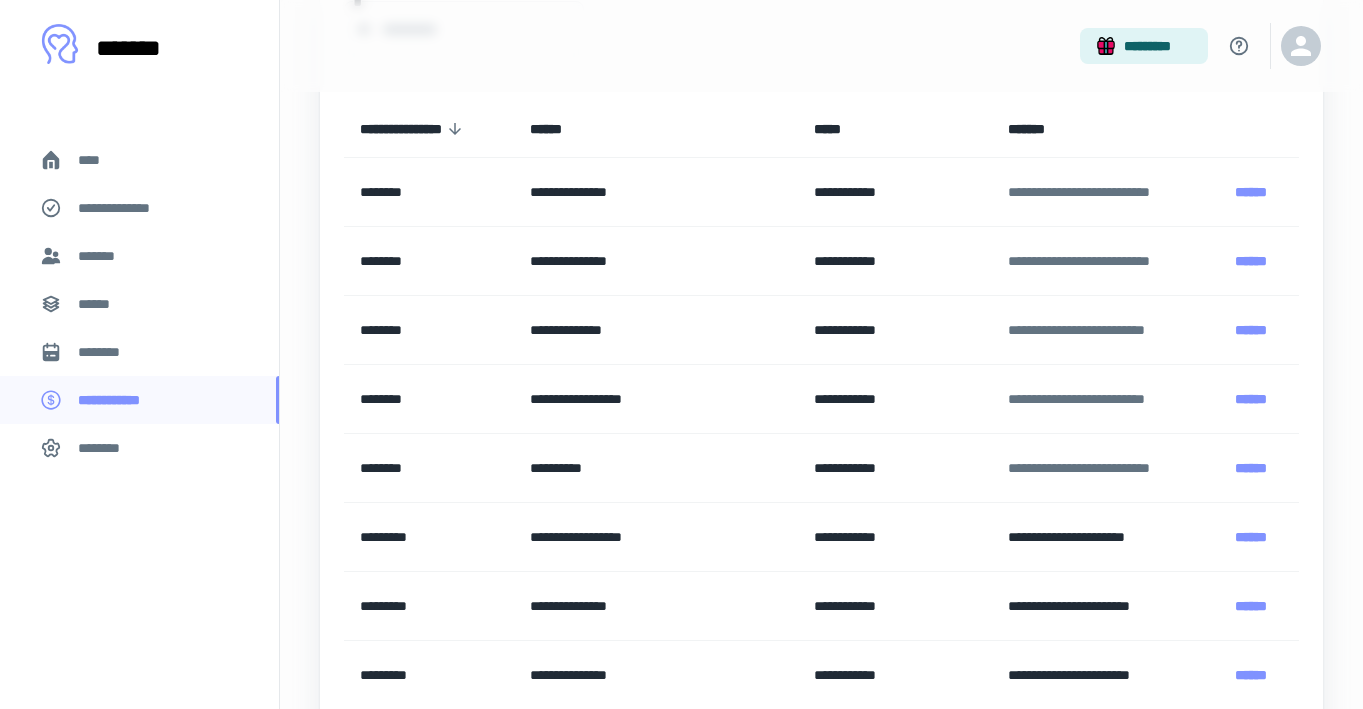 click on "********" at bounding box center [107, 352] 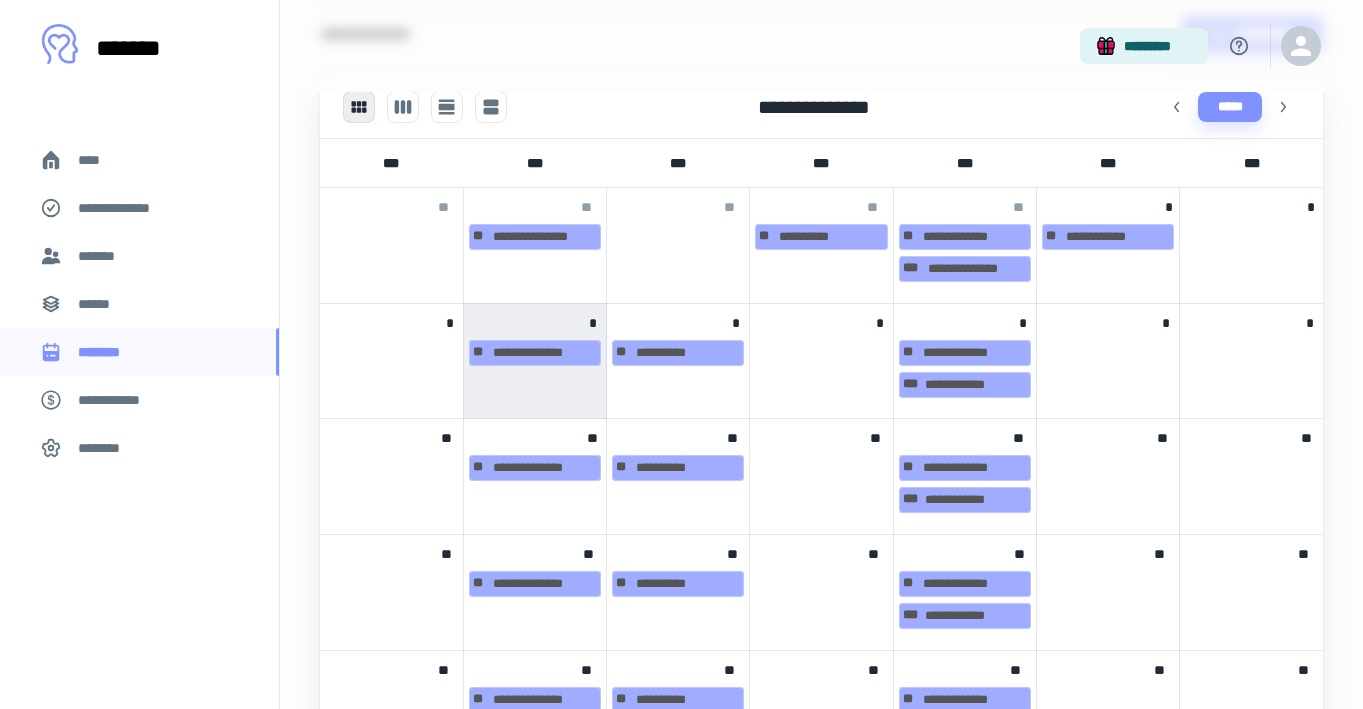scroll, scrollTop: 559, scrollLeft: 0, axis: vertical 